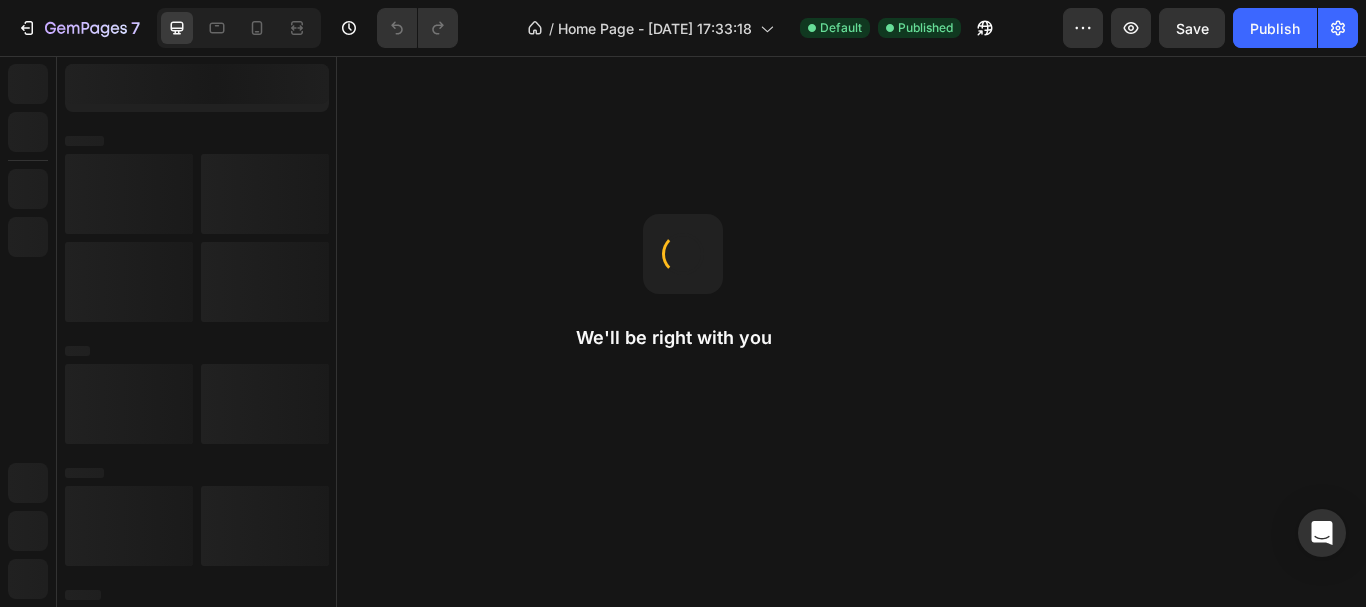 scroll, scrollTop: 0, scrollLeft: 0, axis: both 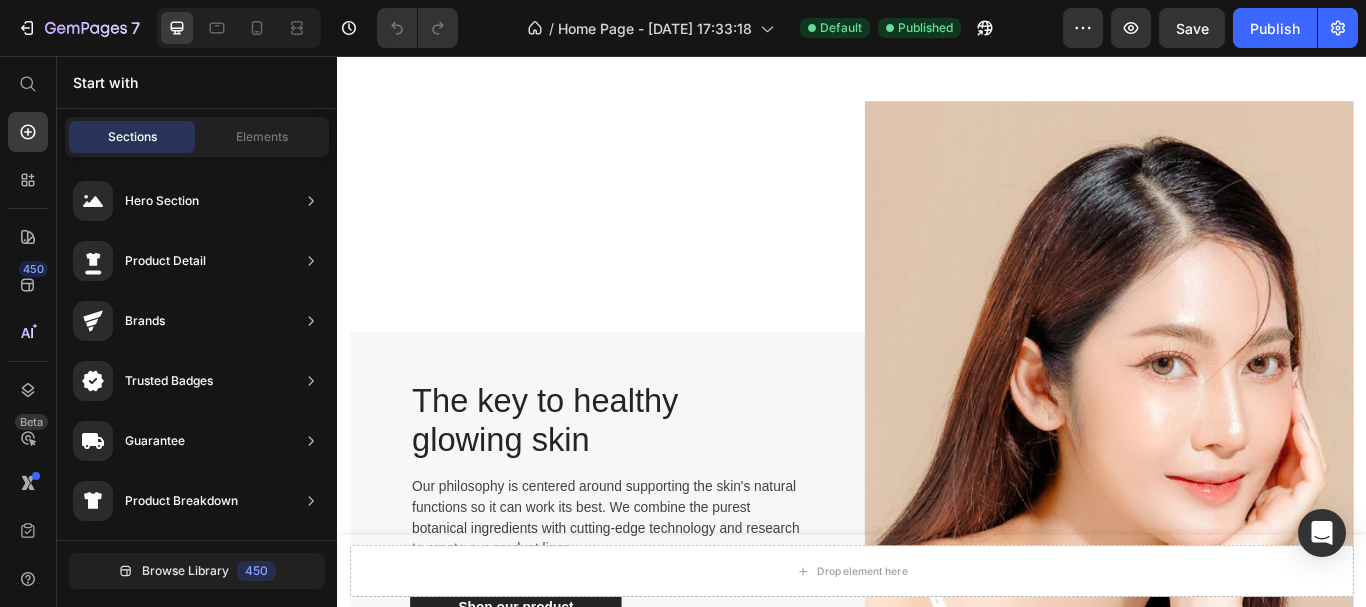 click at bounding box center [694, -109] 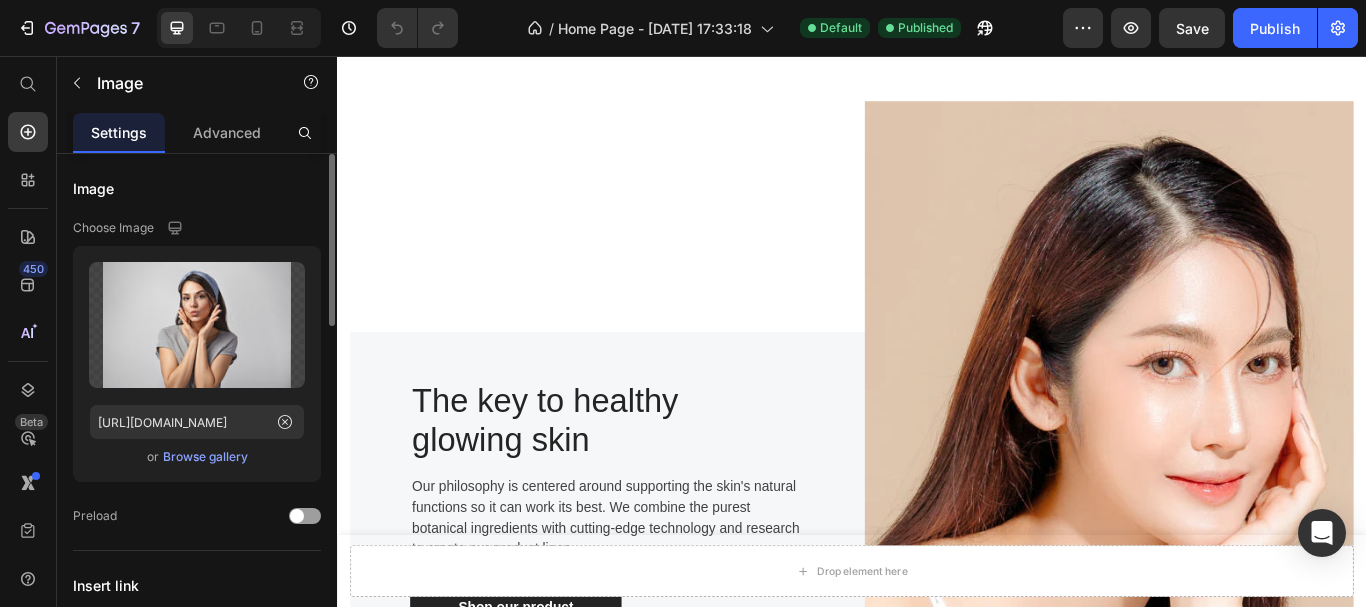 click on "Browse gallery" at bounding box center [205, 457] 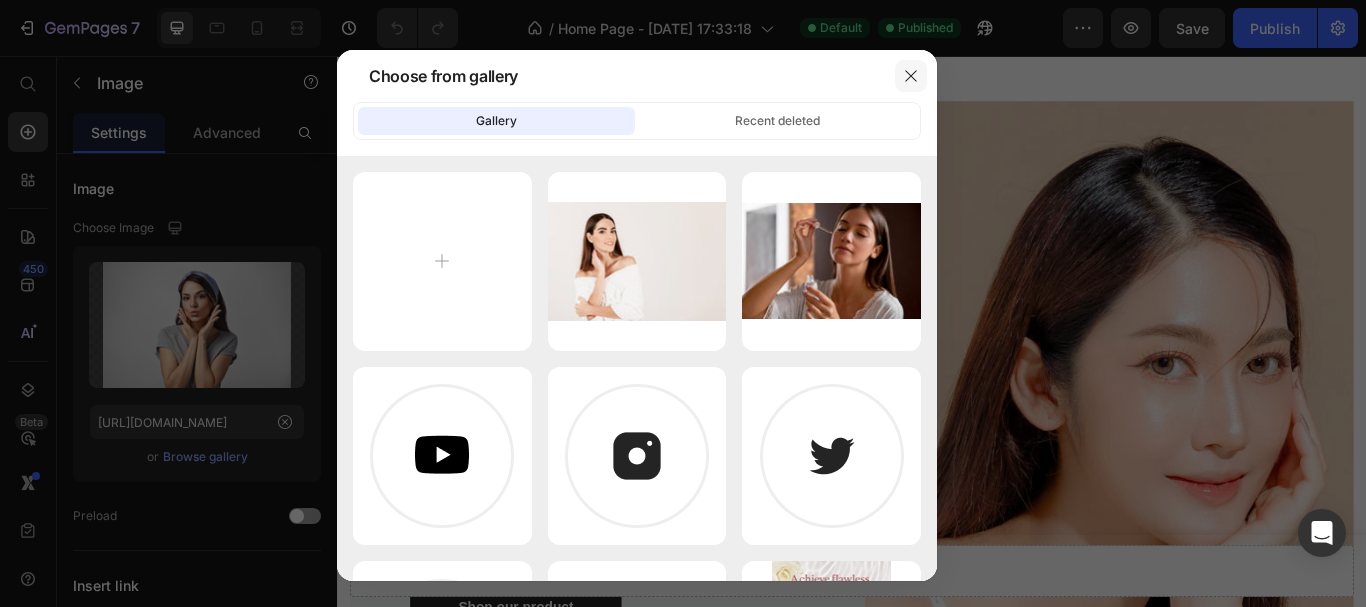click 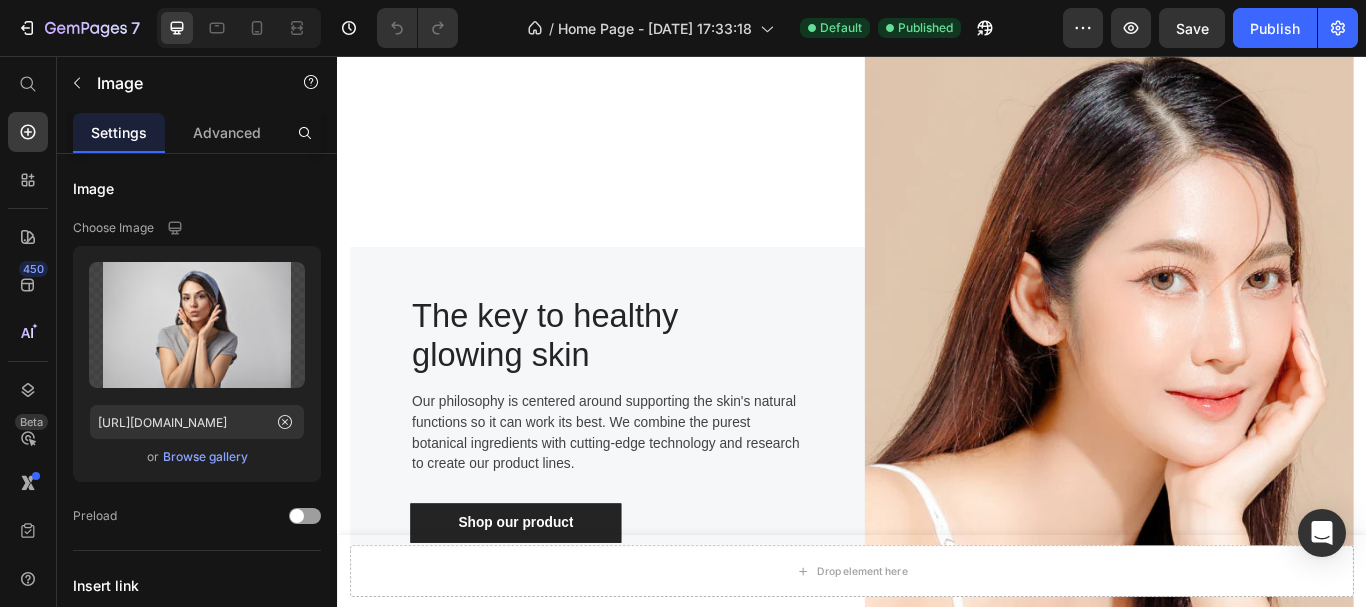 scroll, scrollTop: 4281, scrollLeft: 0, axis: vertical 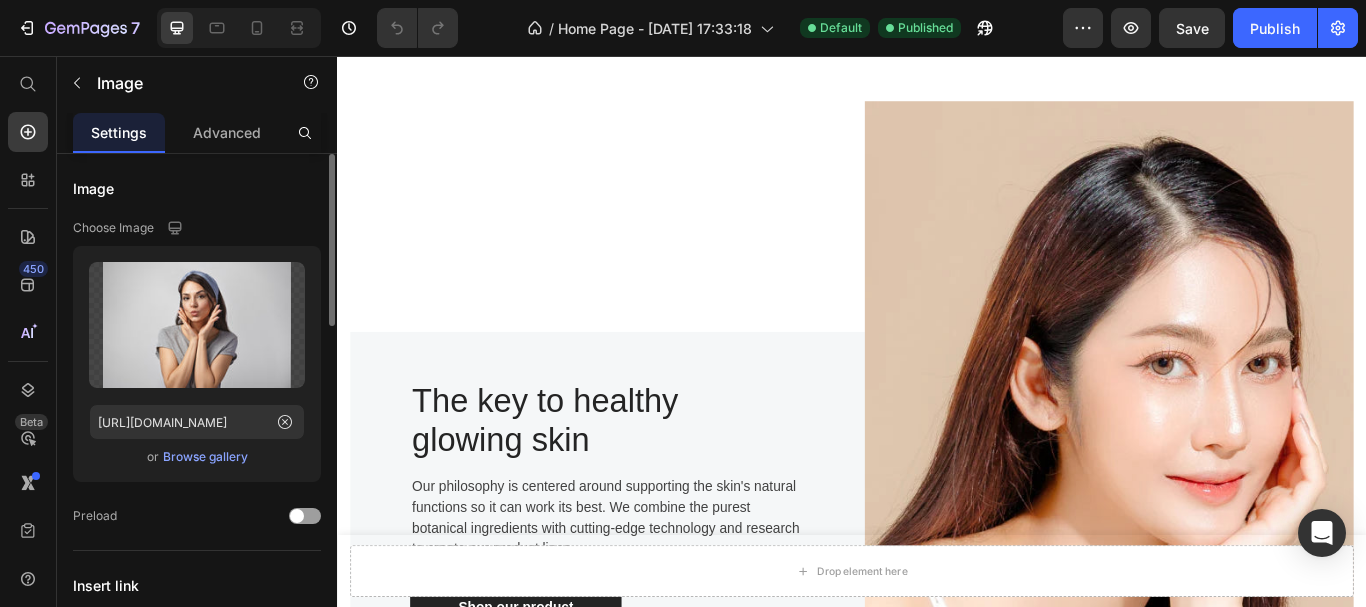 click on "Browse gallery" at bounding box center [205, 457] 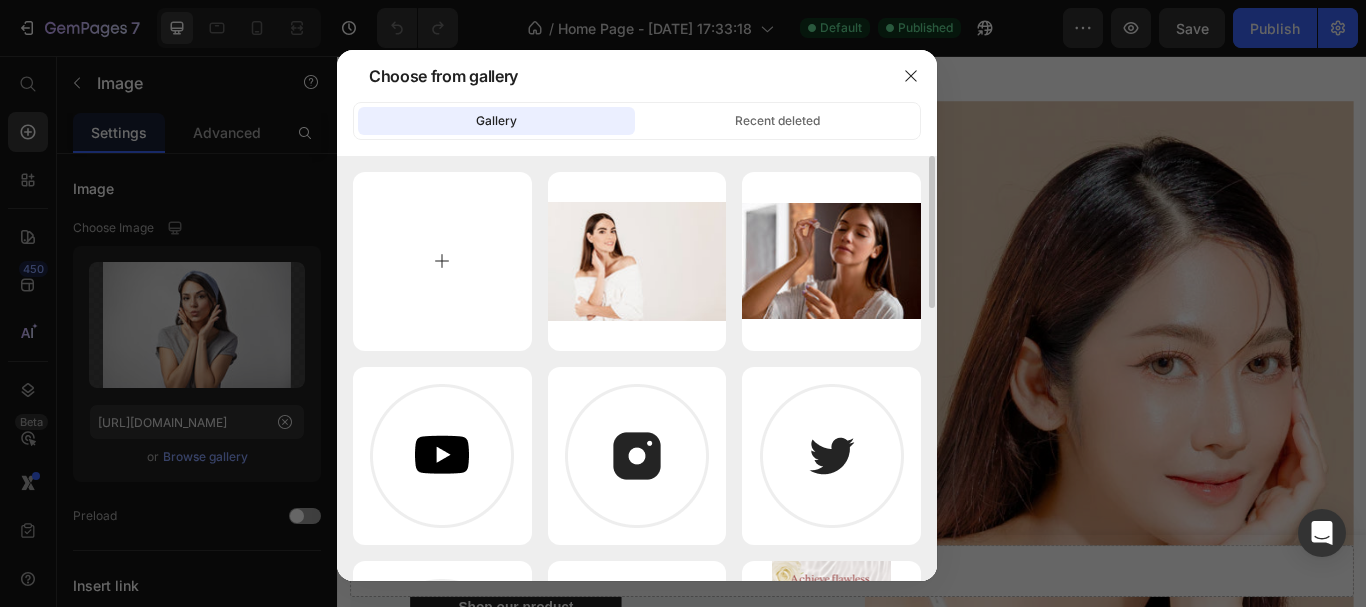 click at bounding box center (442, 261) 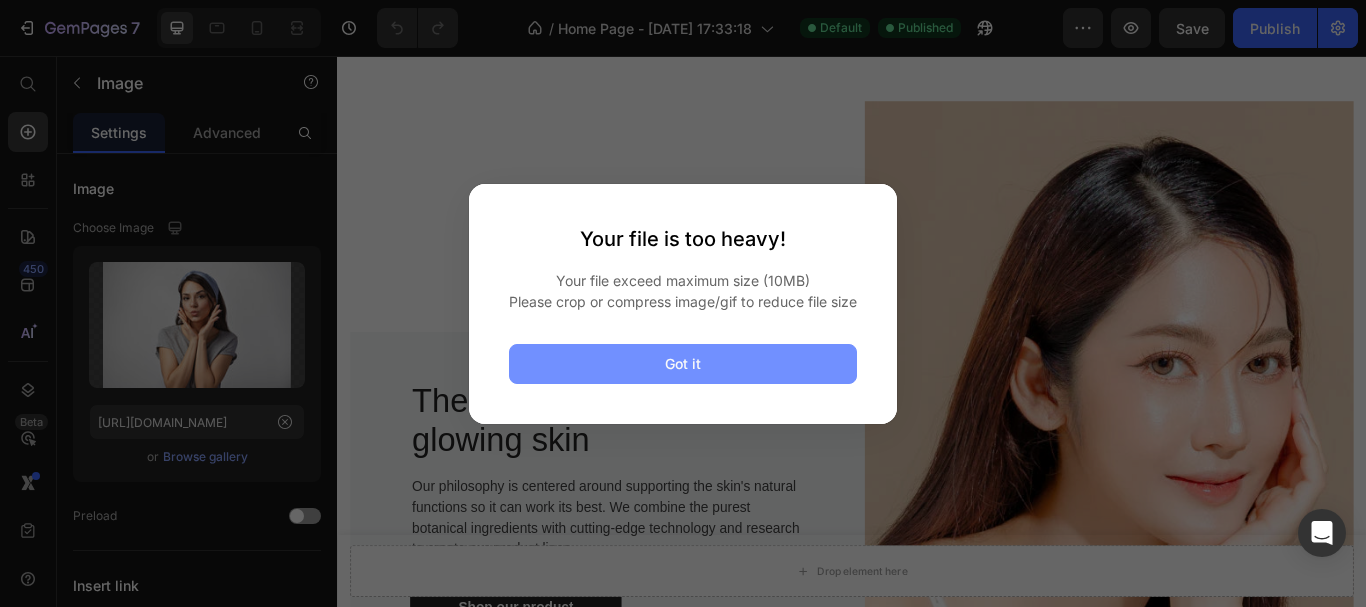 click on "Got it" at bounding box center (683, 364) 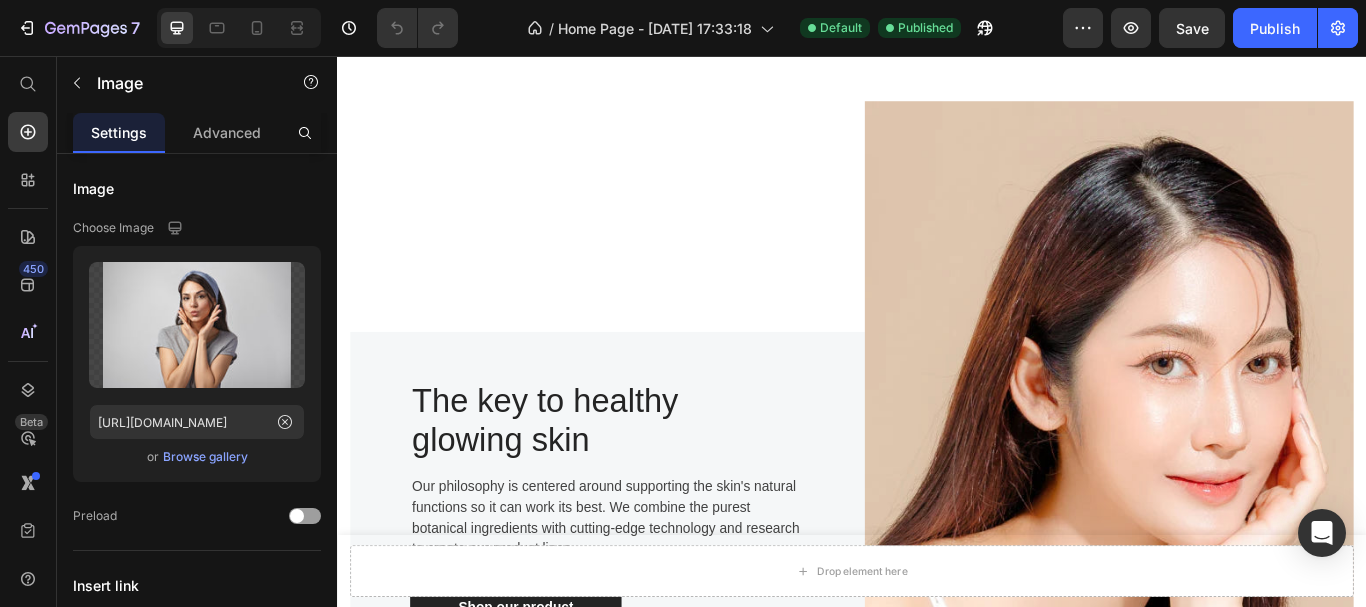 click at bounding box center (930, -109) 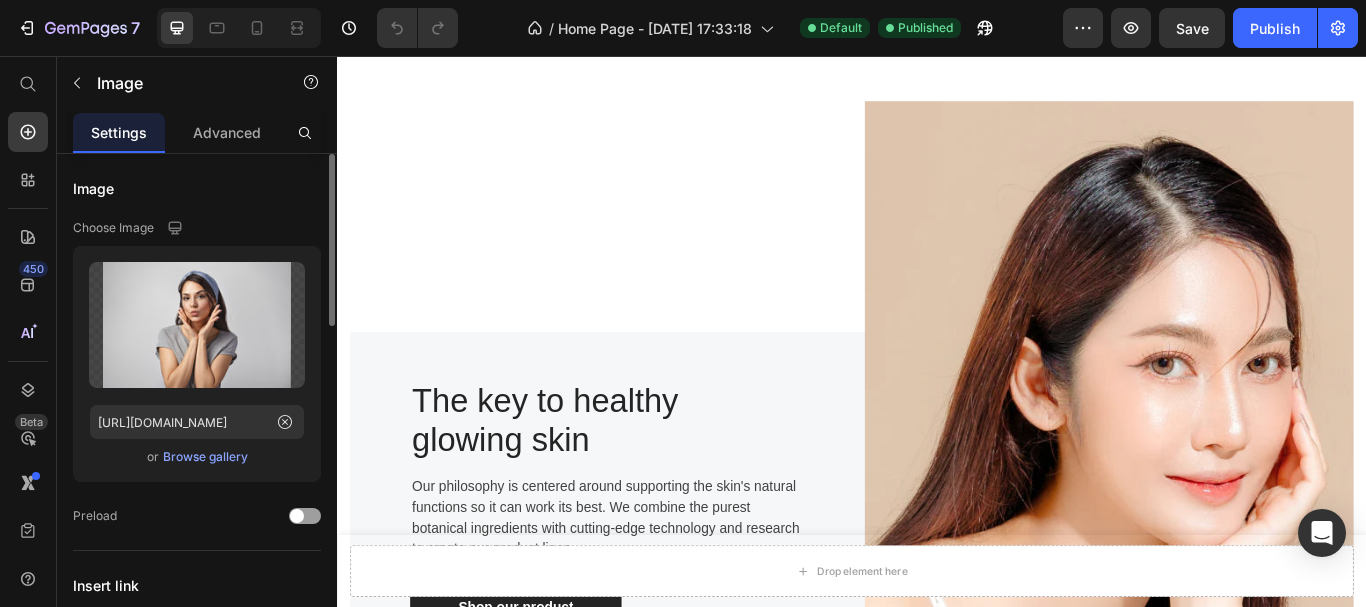 click on "Browse gallery" at bounding box center (205, 457) 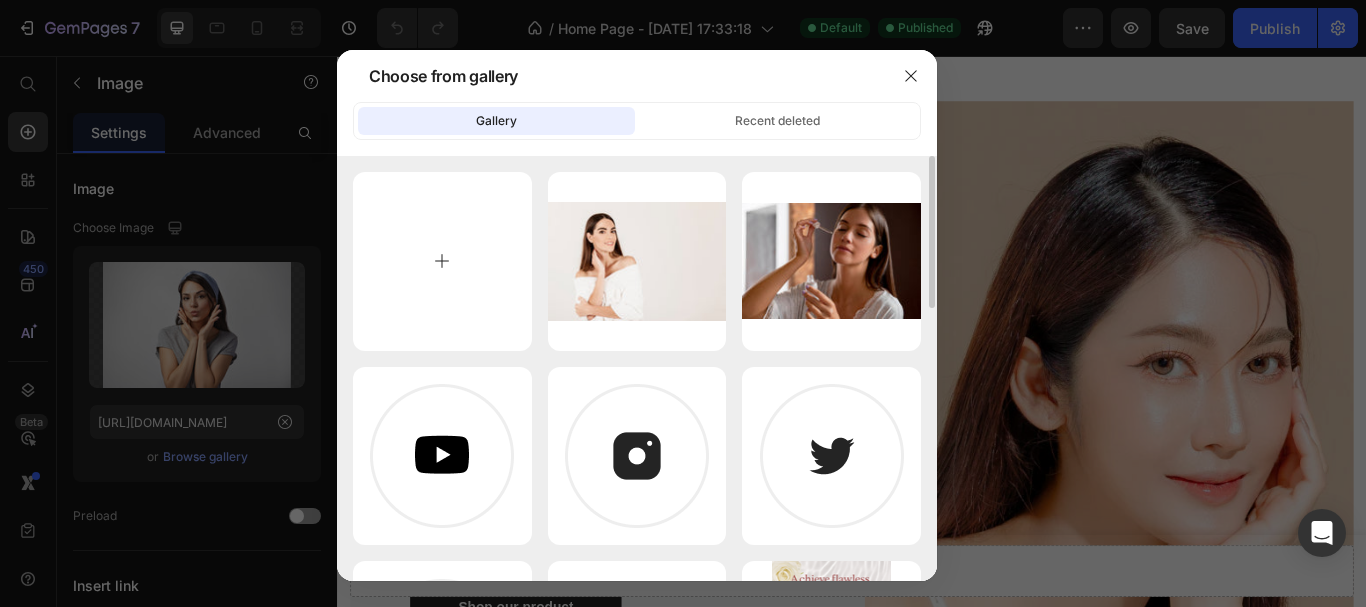 click at bounding box center (442, 261) 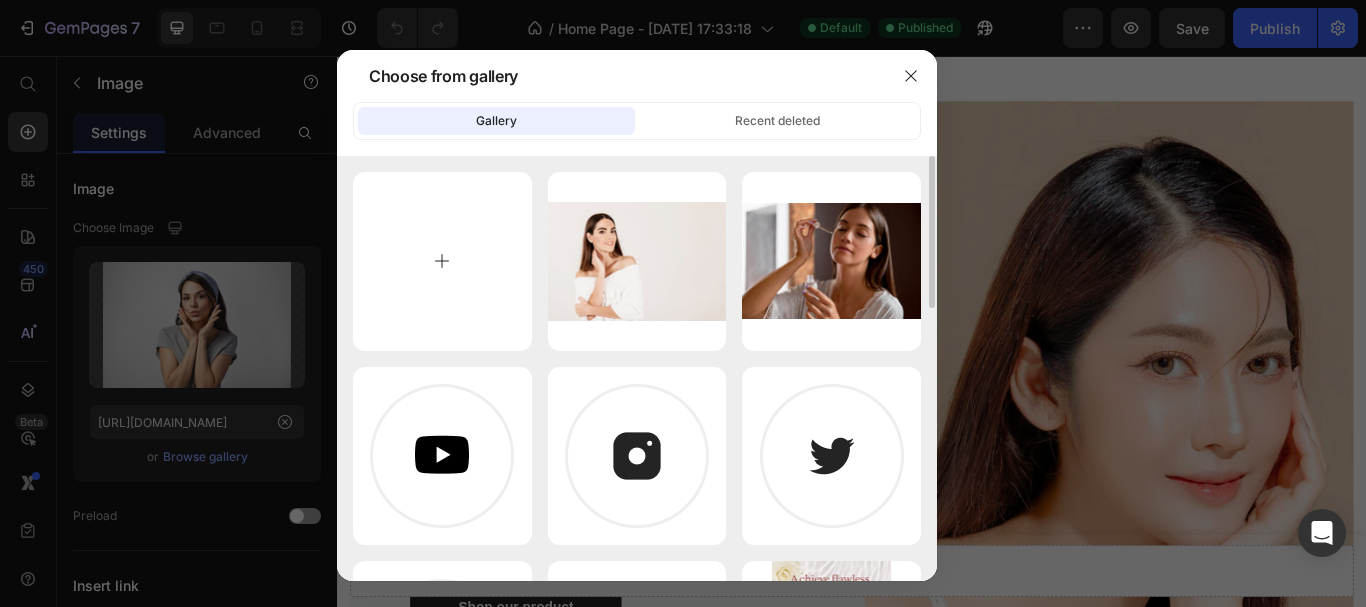 type on "C:\fakepath\ChatGPT Image [DATE], 05_19_20 PM.png" 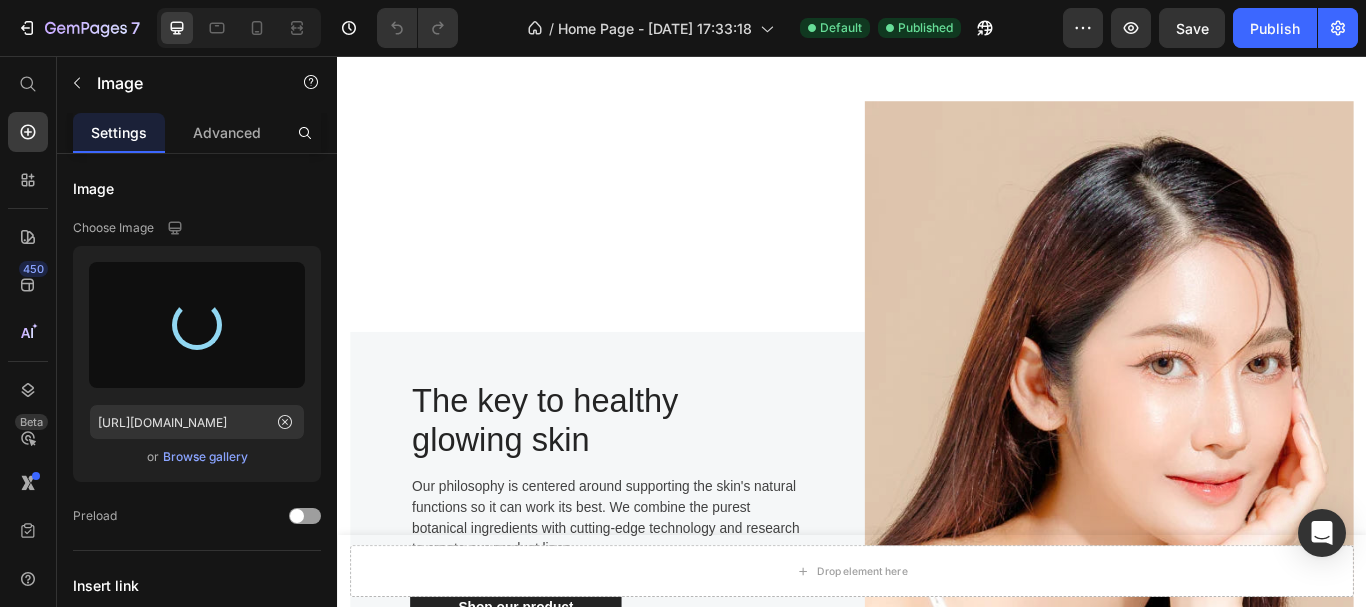 type on "[URL][DOMAIN_NAME]" 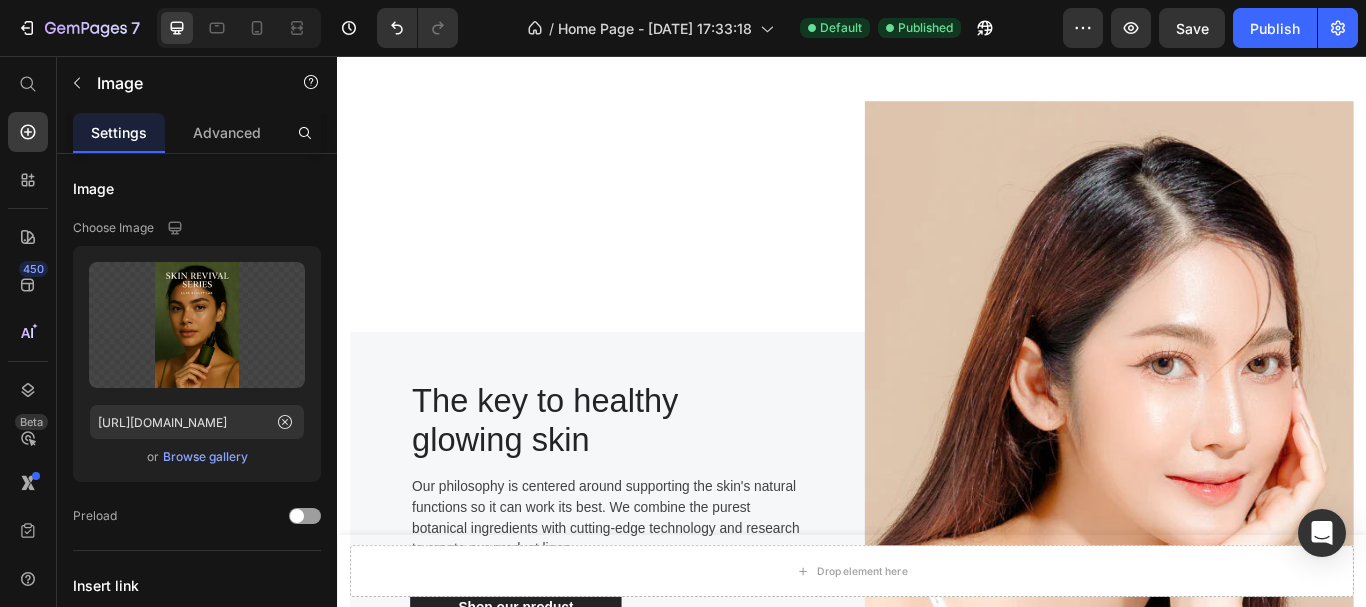 click at bounding box center [694, -109] 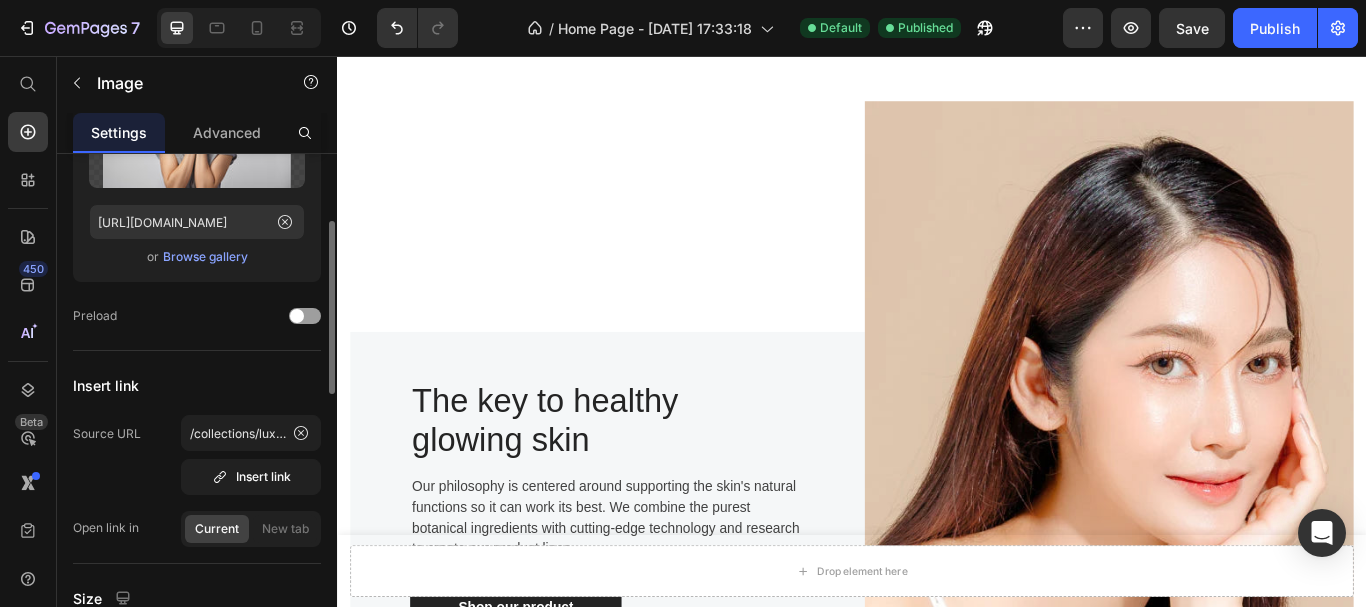 scroll, scrollTop: 400, scrollLeft: 0, axis: vertical 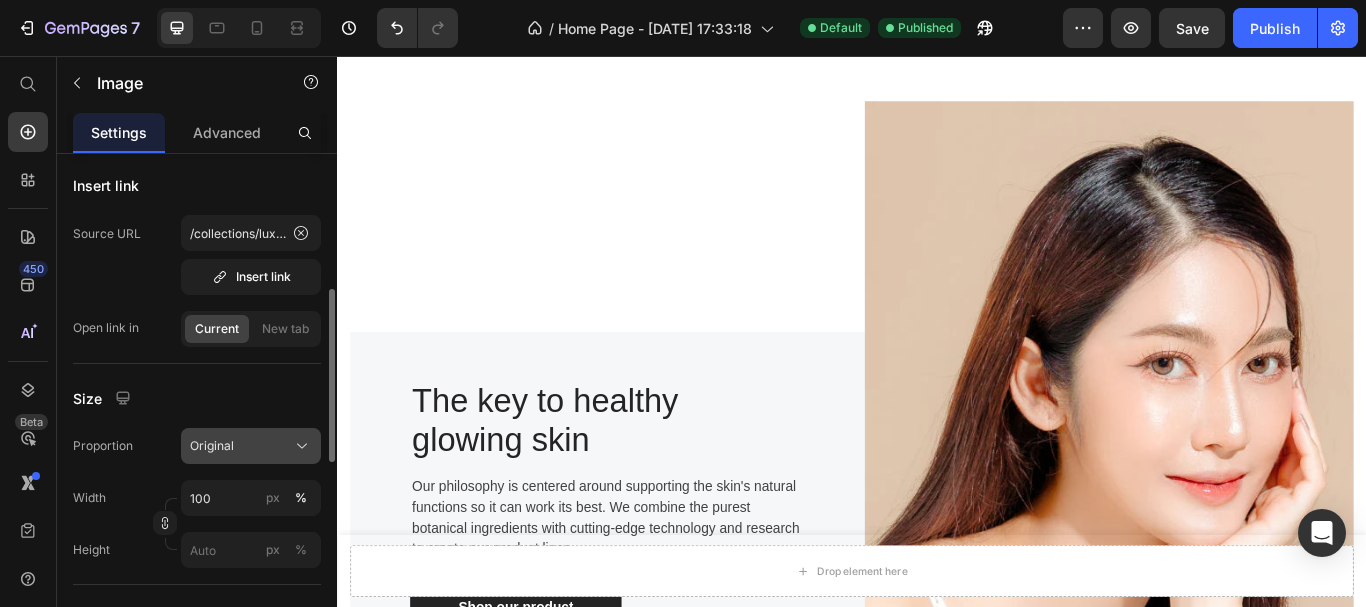 click on "Original" 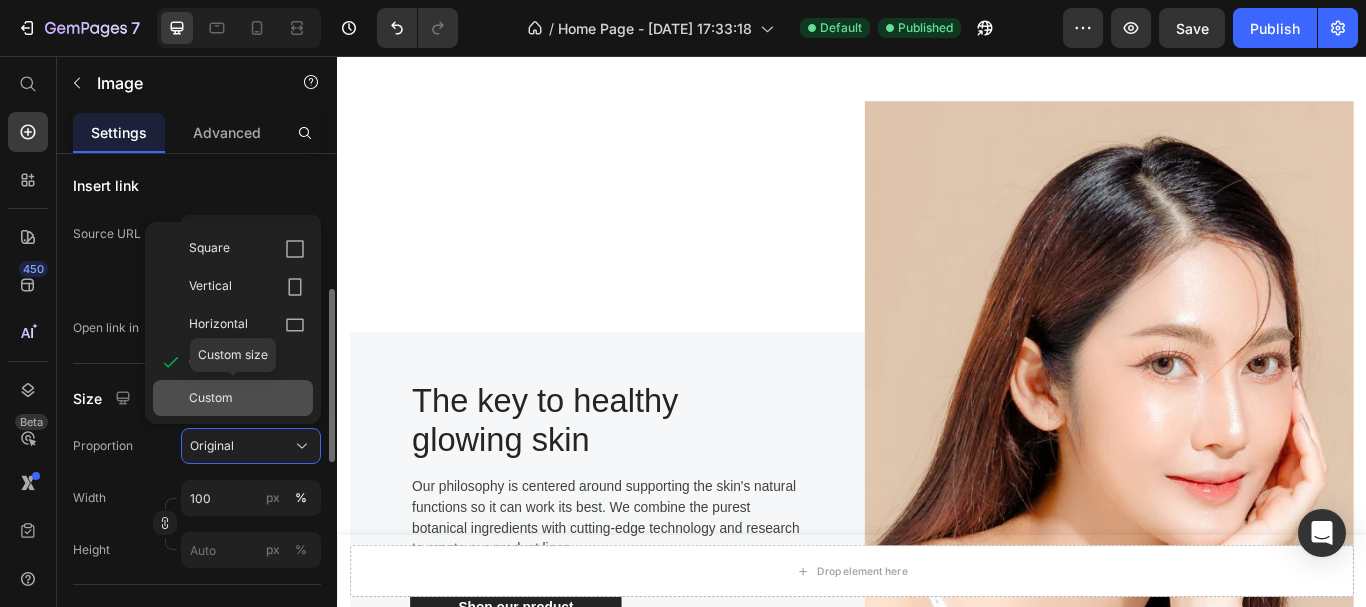 click on "Custom" at bounding box center (247, 398) 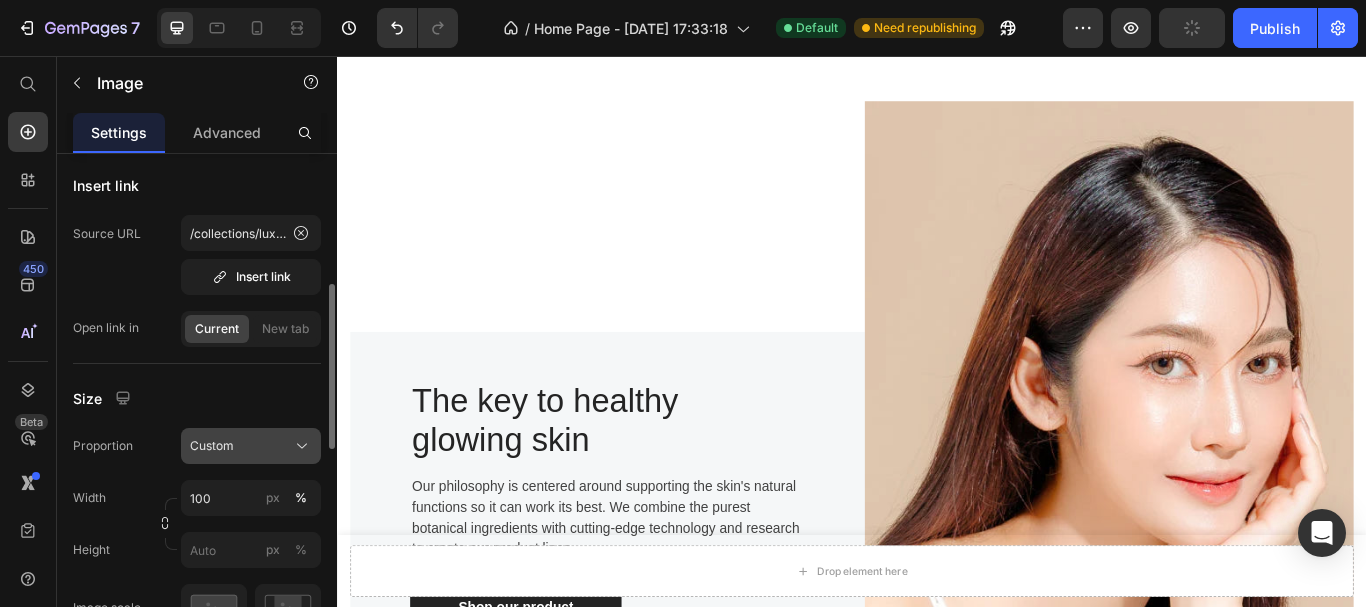 click on "Custom" at bounding box center [251, 446] 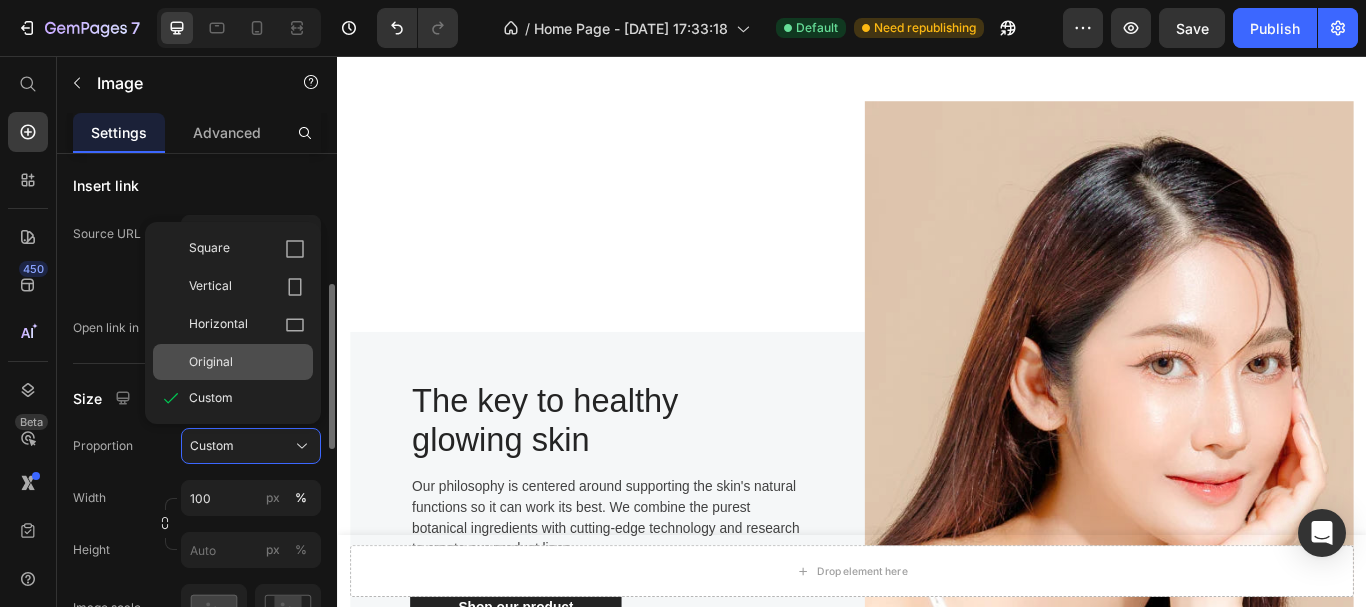 click on "Original" 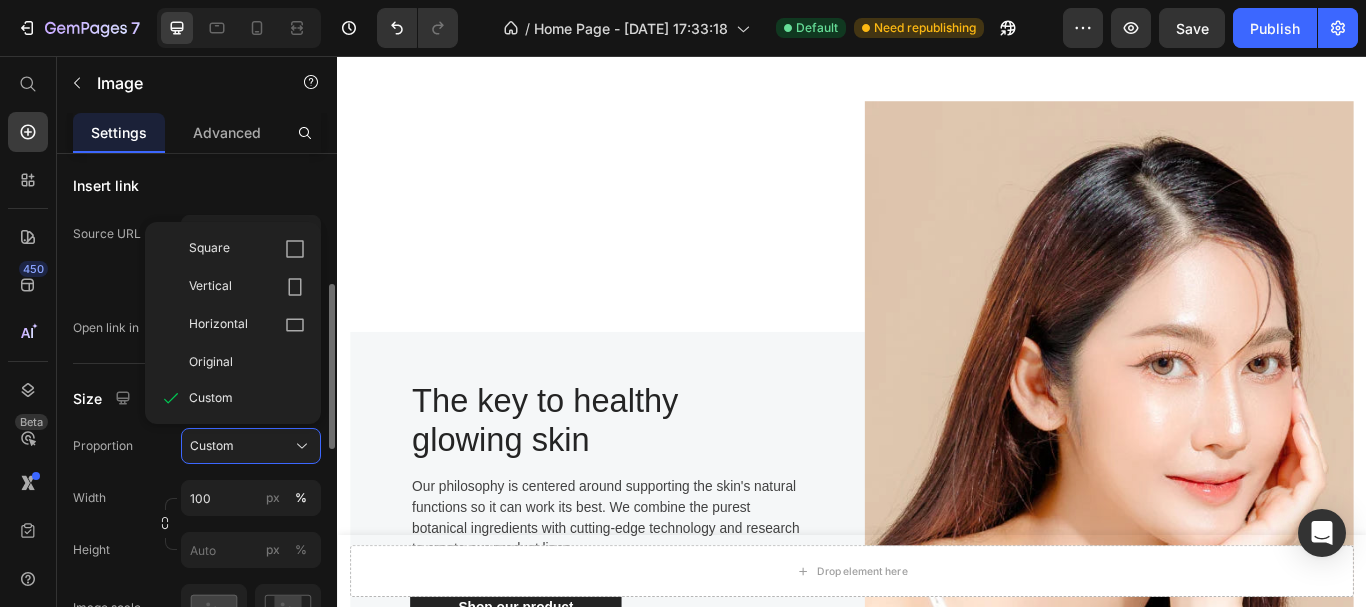 type 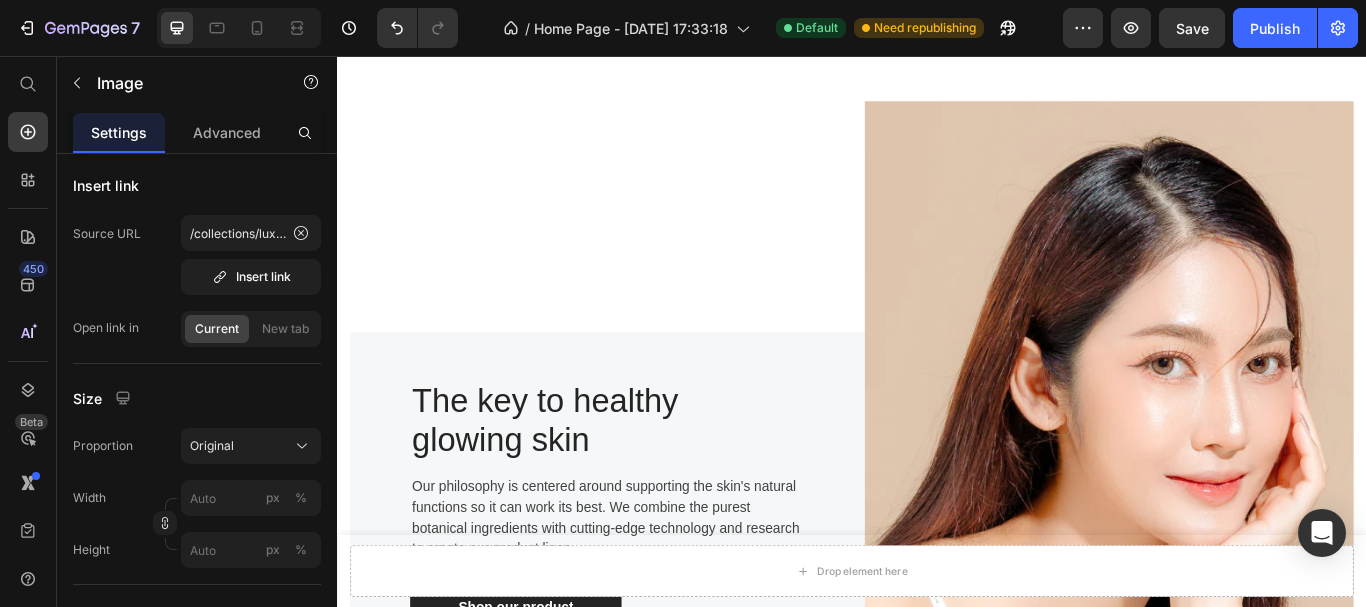 click at bounding box center (930, -109) 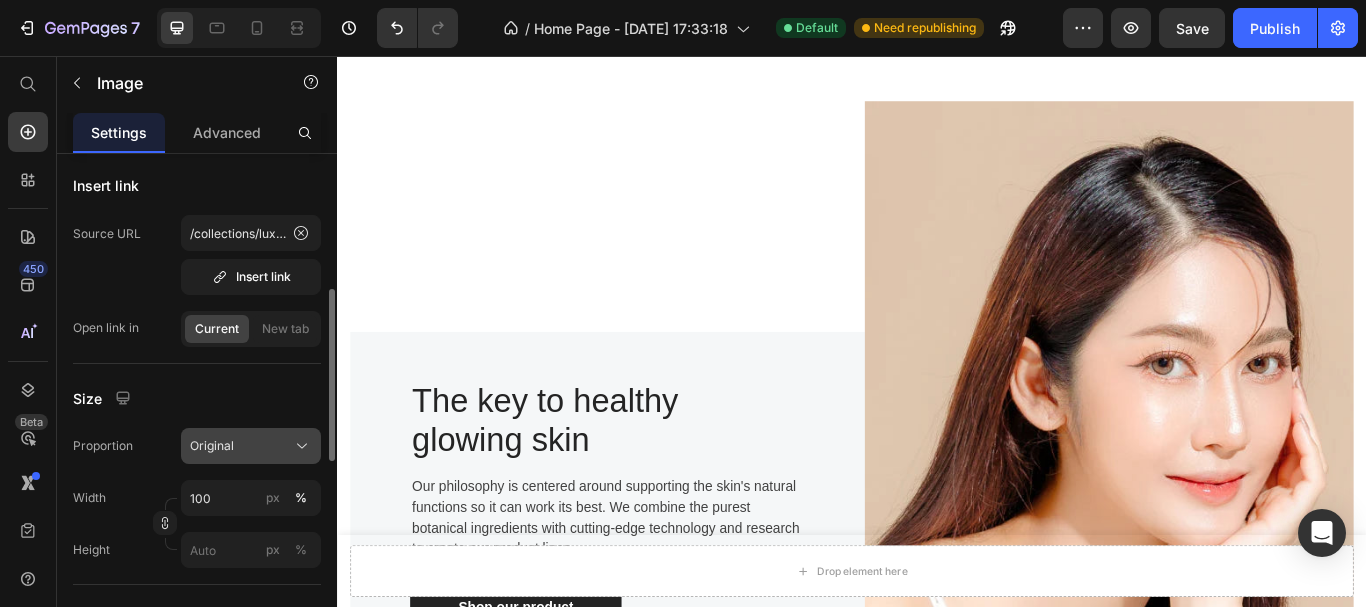 click on "Original" at bounding box center [251, 446] 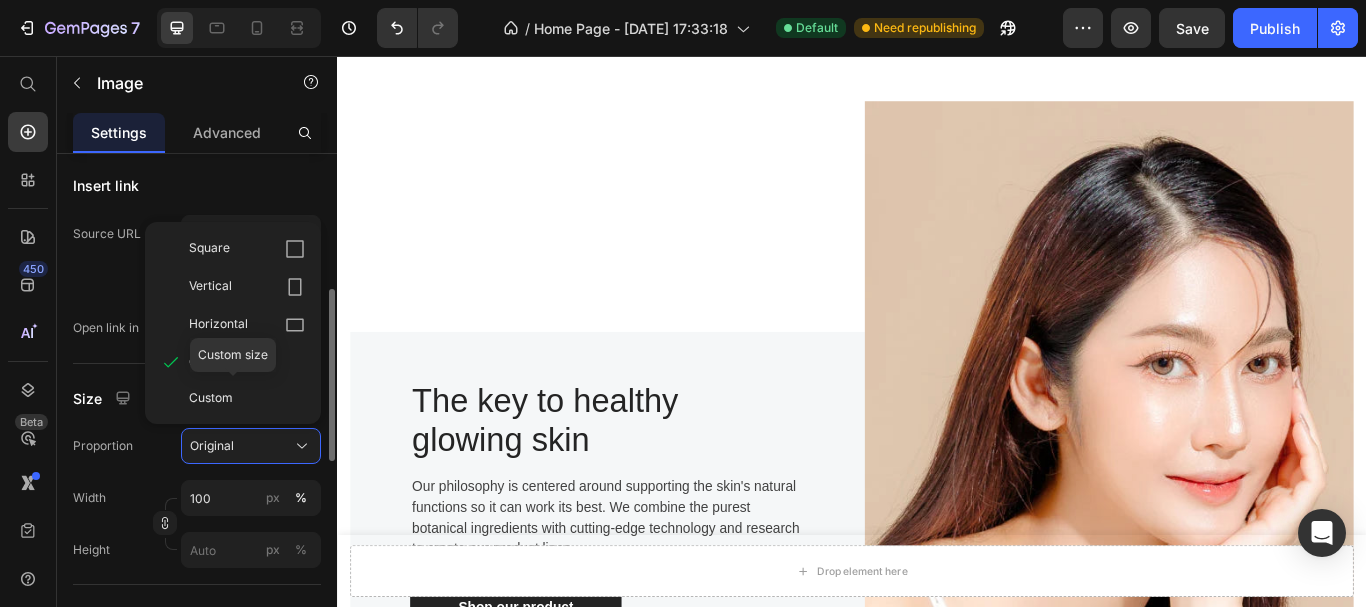 click on "Custom" at bounding box center [247, 398] 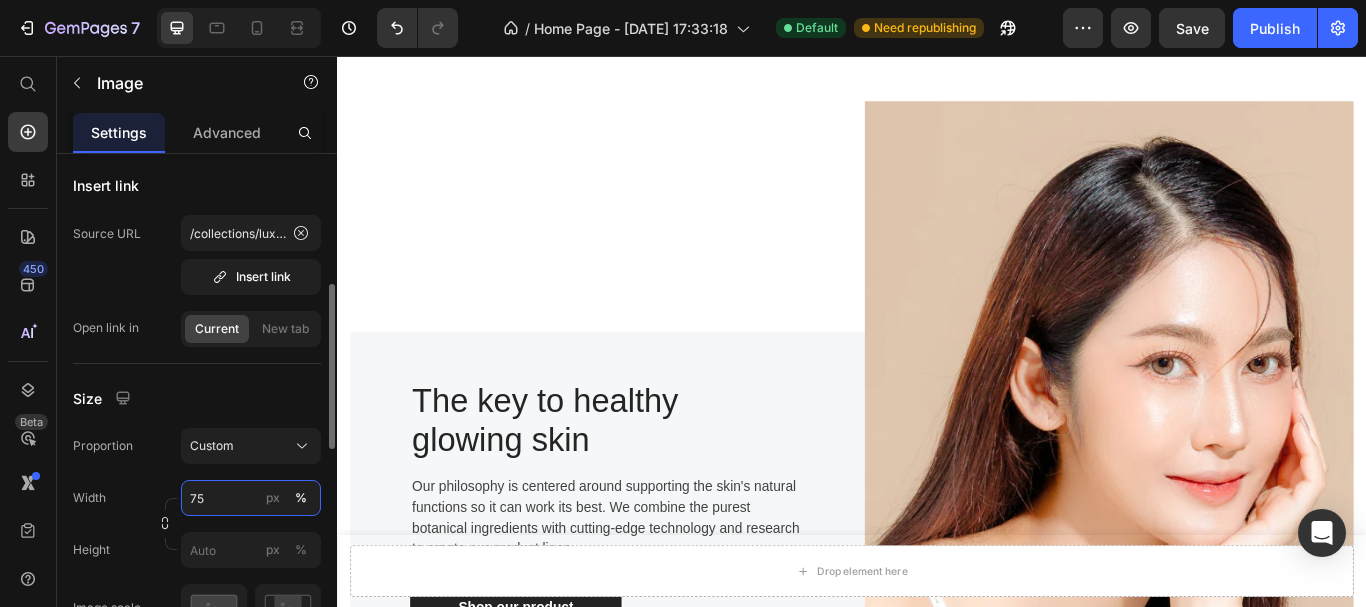 type on "75" 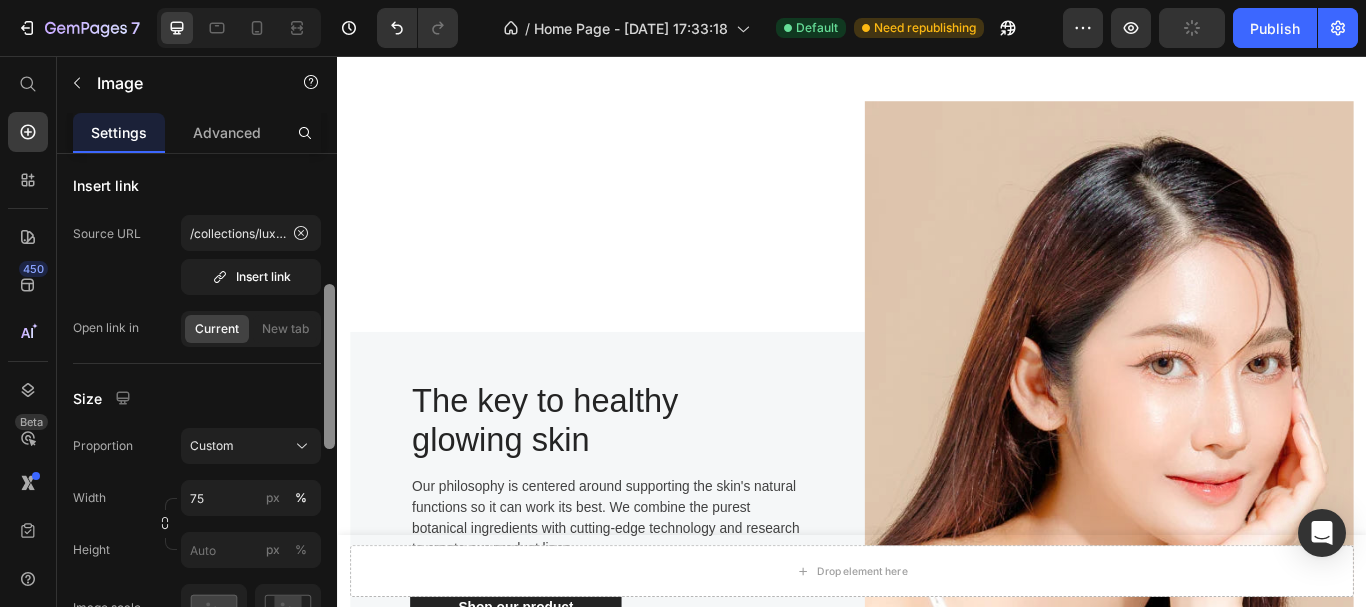 click 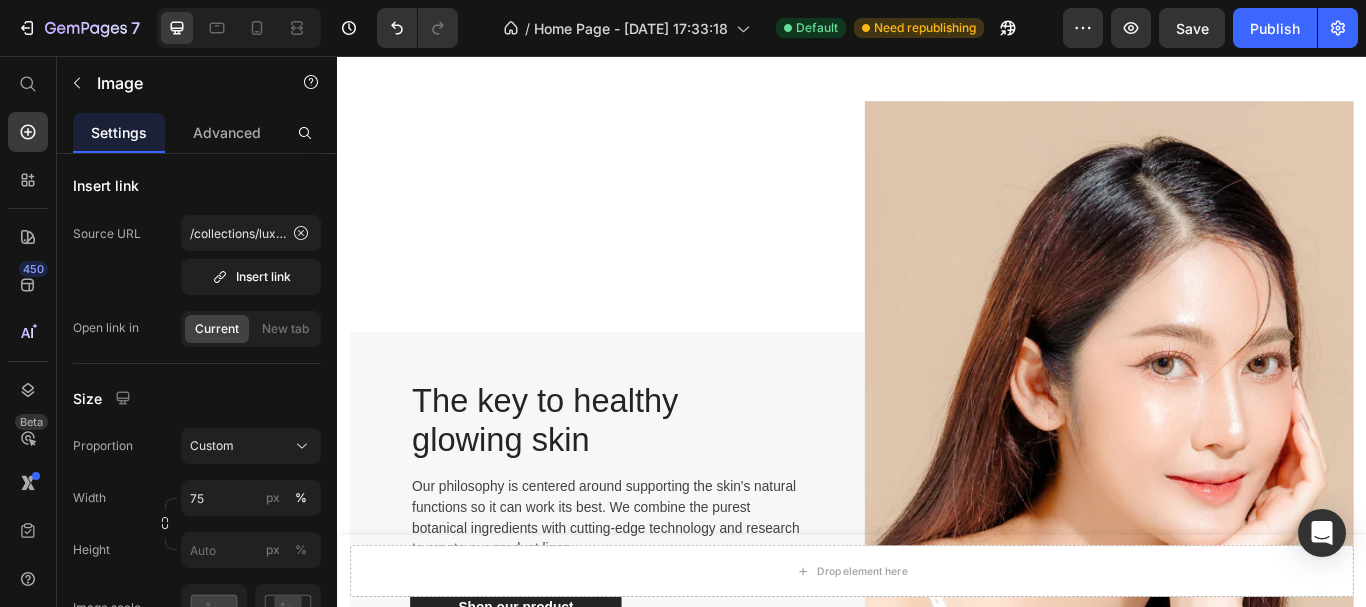 click at bounding box center (329, 919) 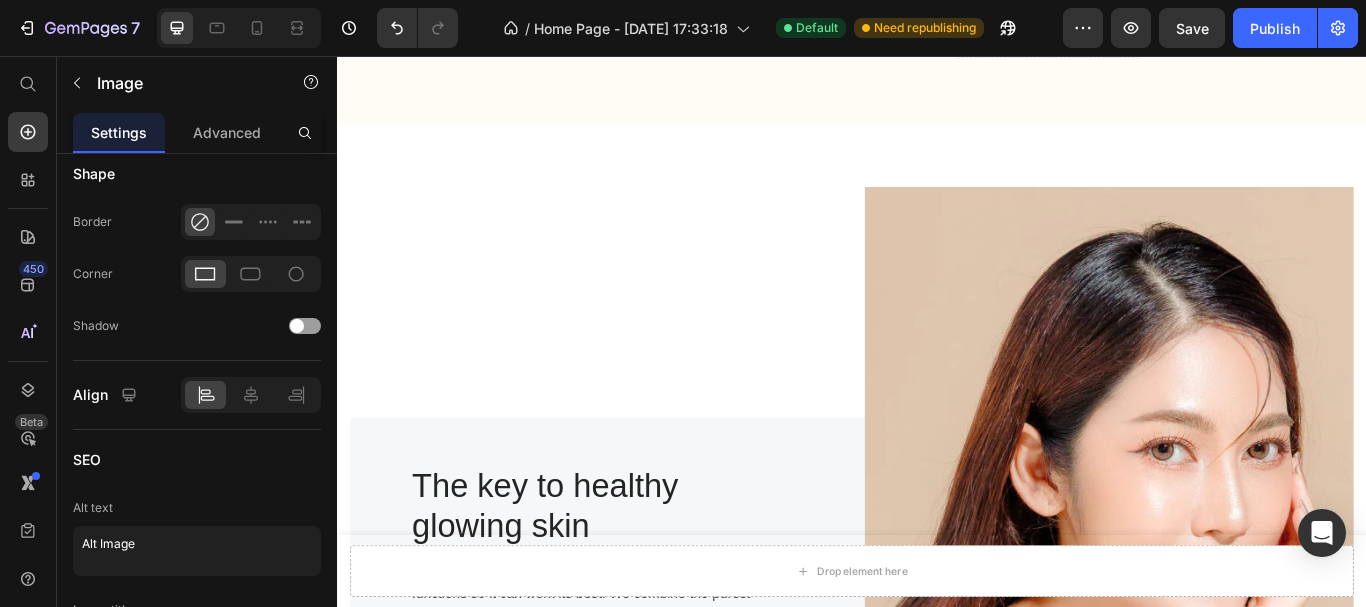 scroll, scrollTop: 4281, scrollLeft: 0, axis: vertical 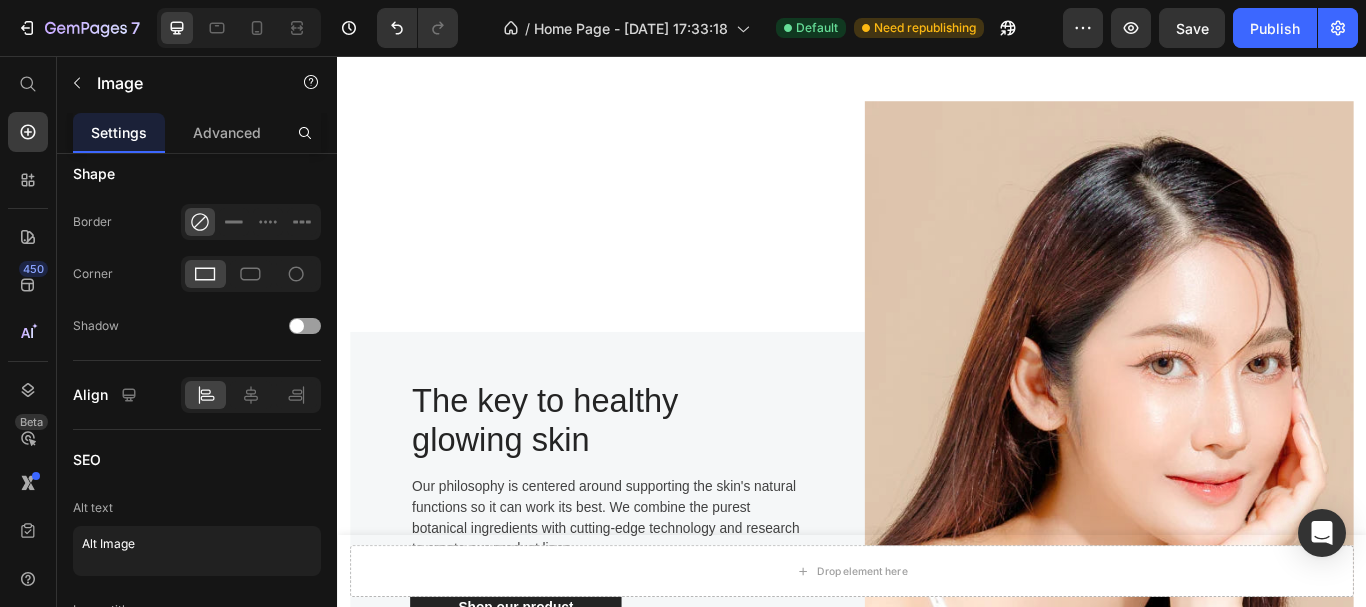 click at bounding box center [1165, -109] 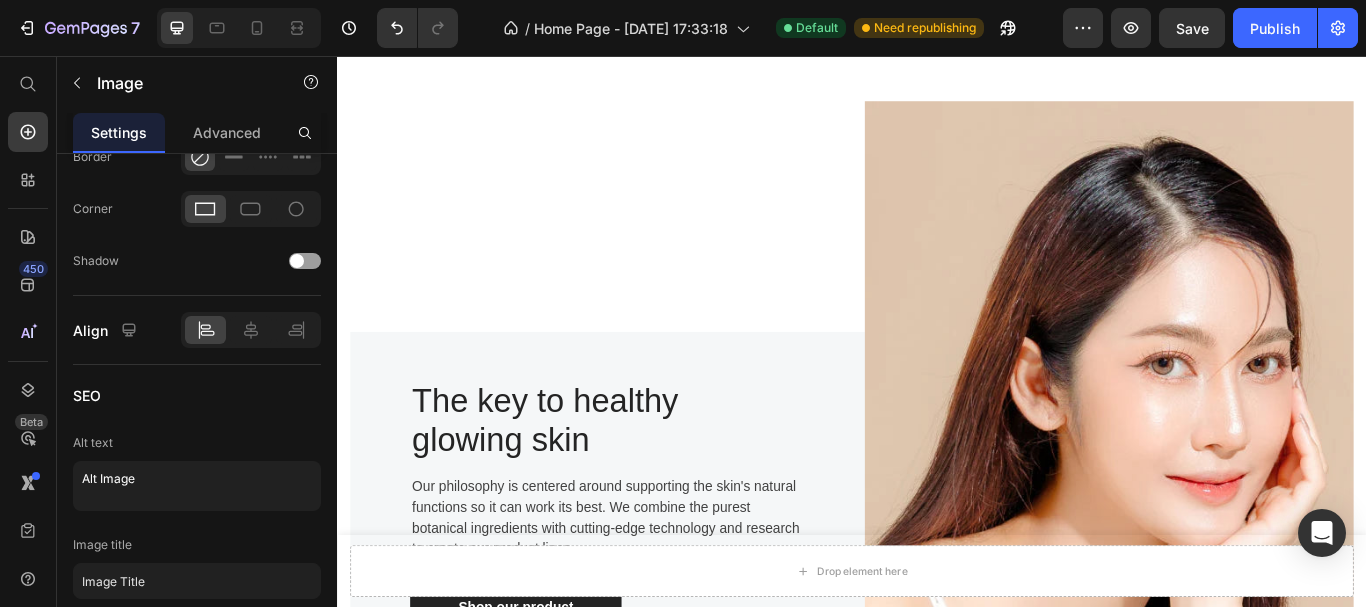 click at bounding box center [930, -109] 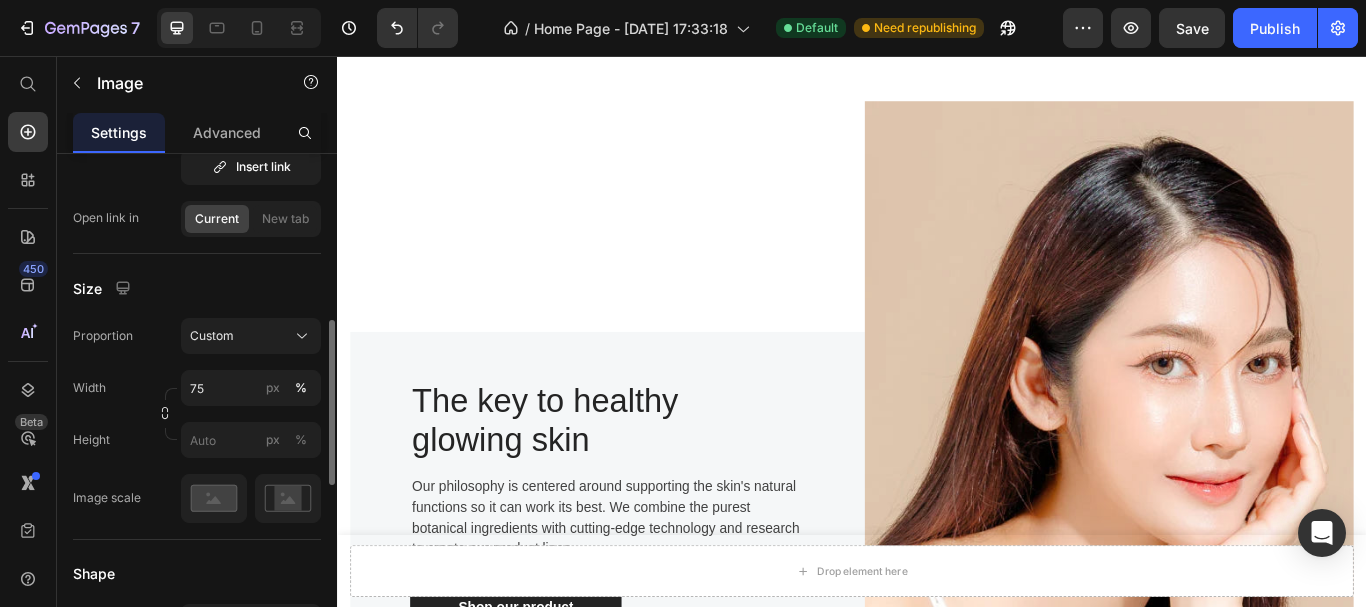 scroll, scrollTop: 0, scrollLeft: 0, axis: both 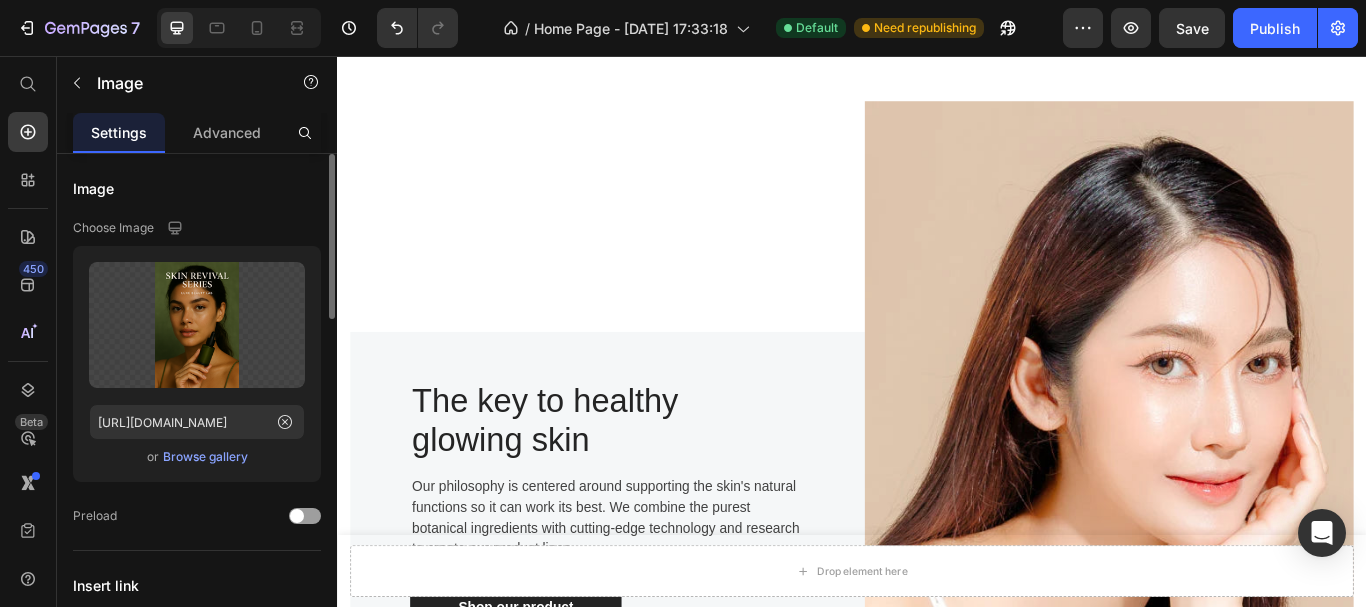 click on "Browse gallery" at bounding box center (205, 457) 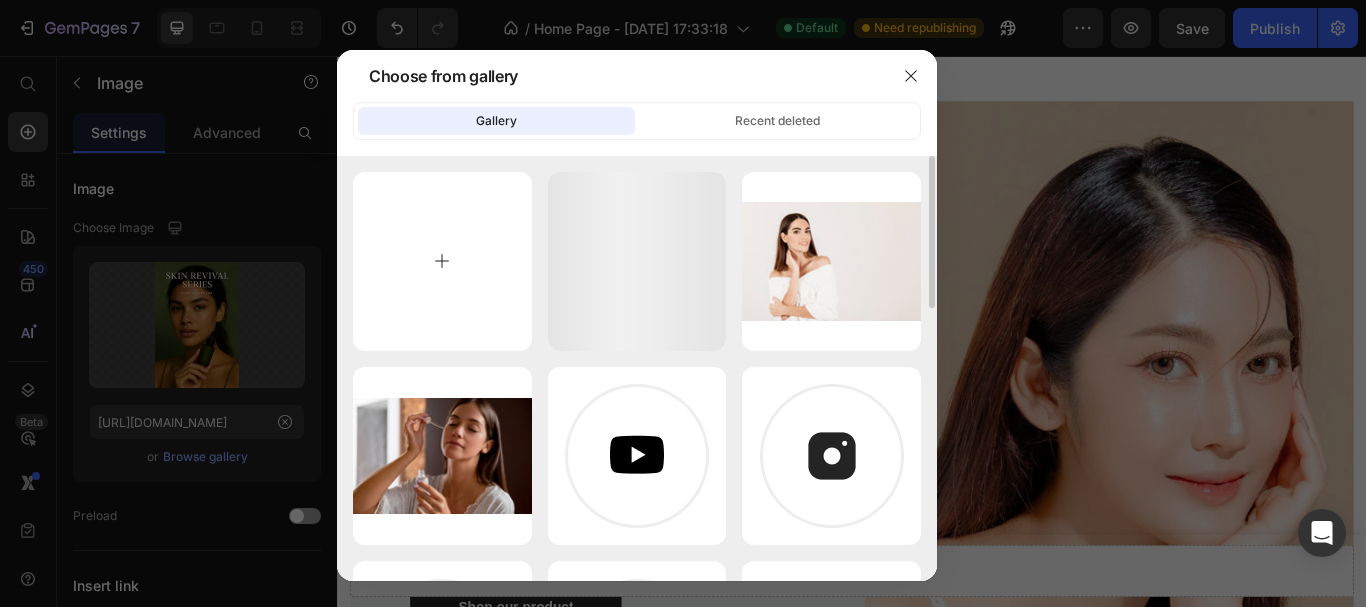 click at bounding box center [442, 261] 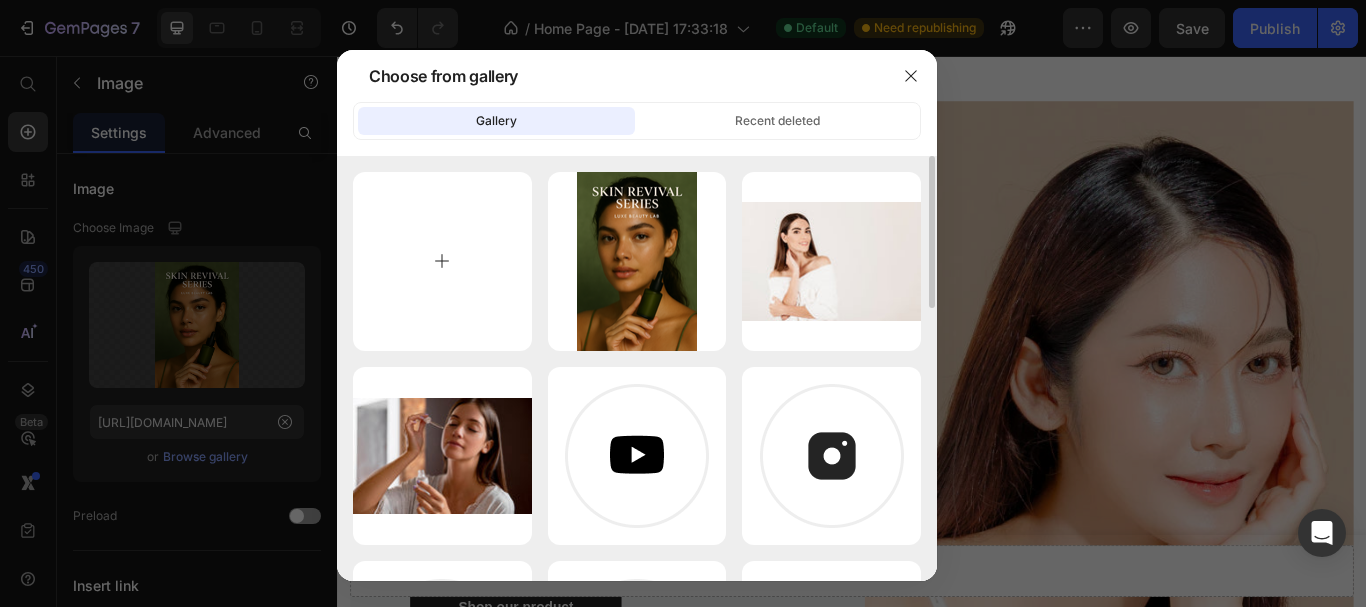 type on "C:\fakepath\123.PNG" 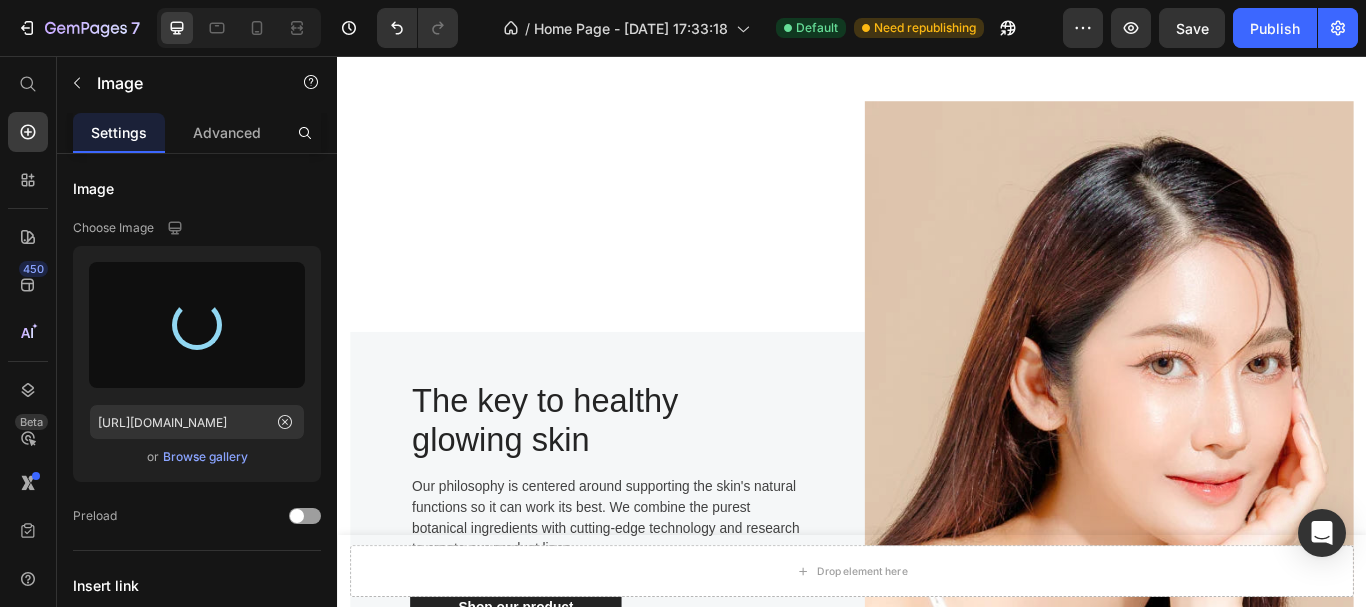 type on "[URL][DOMAIN_NAME]" 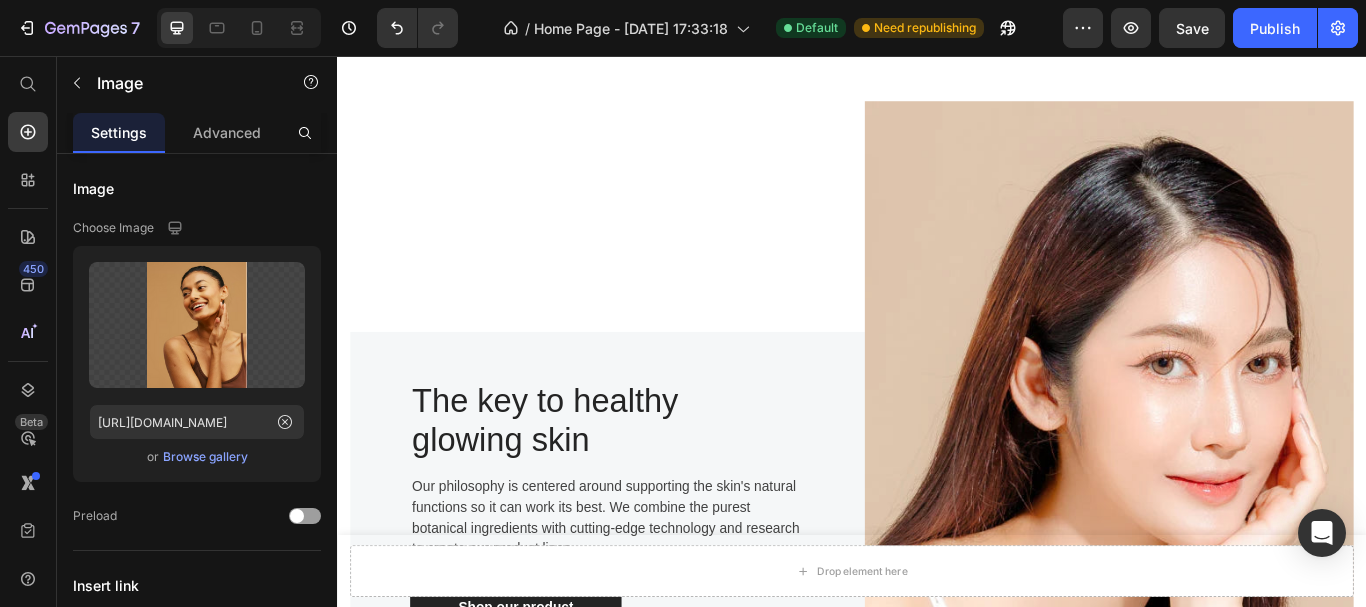 click at bounding box center (1401, -109) 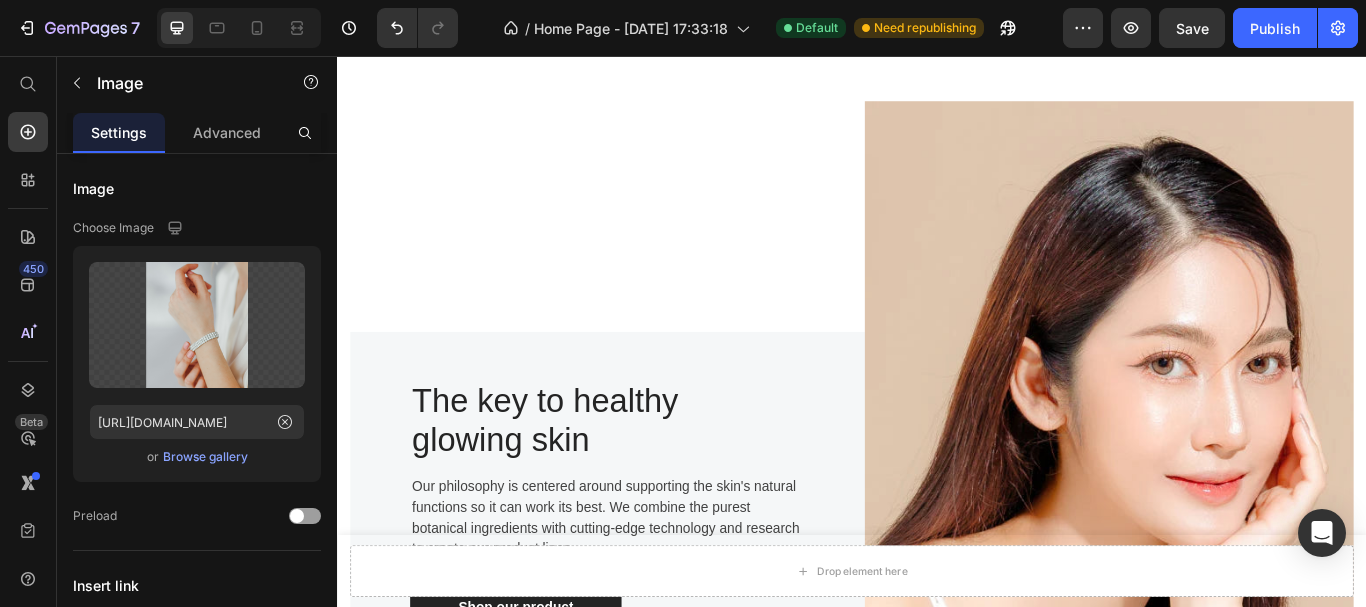 click at bounding box center (1401, -109) 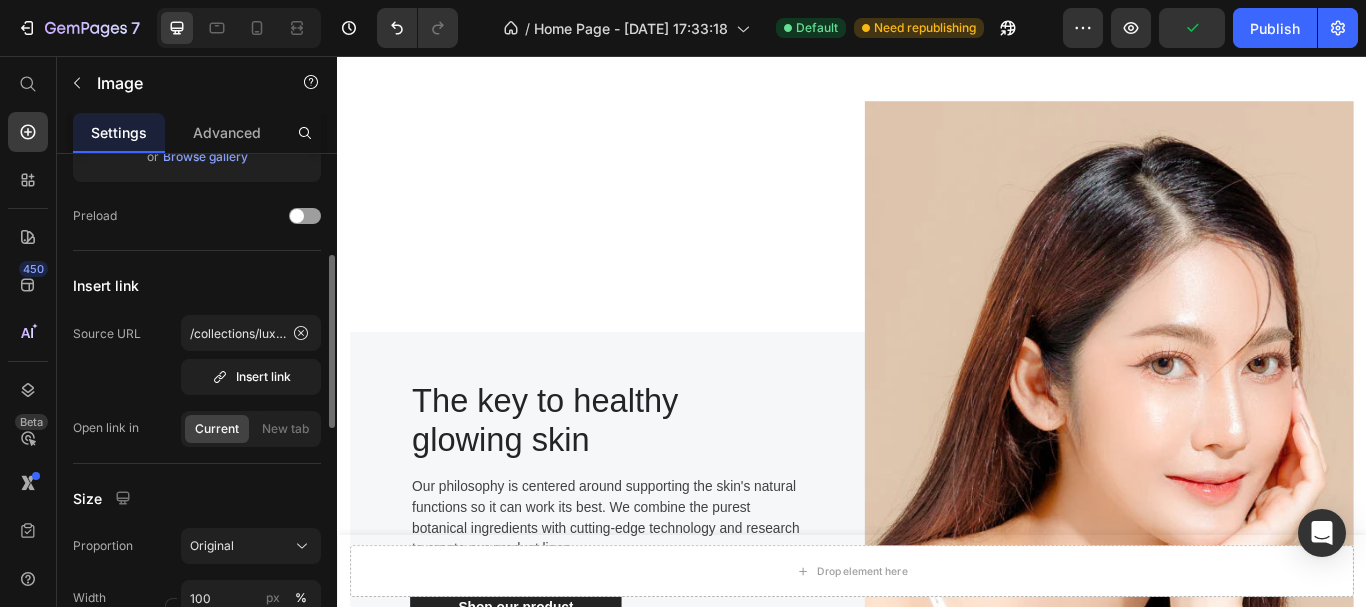 scroll, scrollTop: 400, scrollLeft: 0, axis: vertical 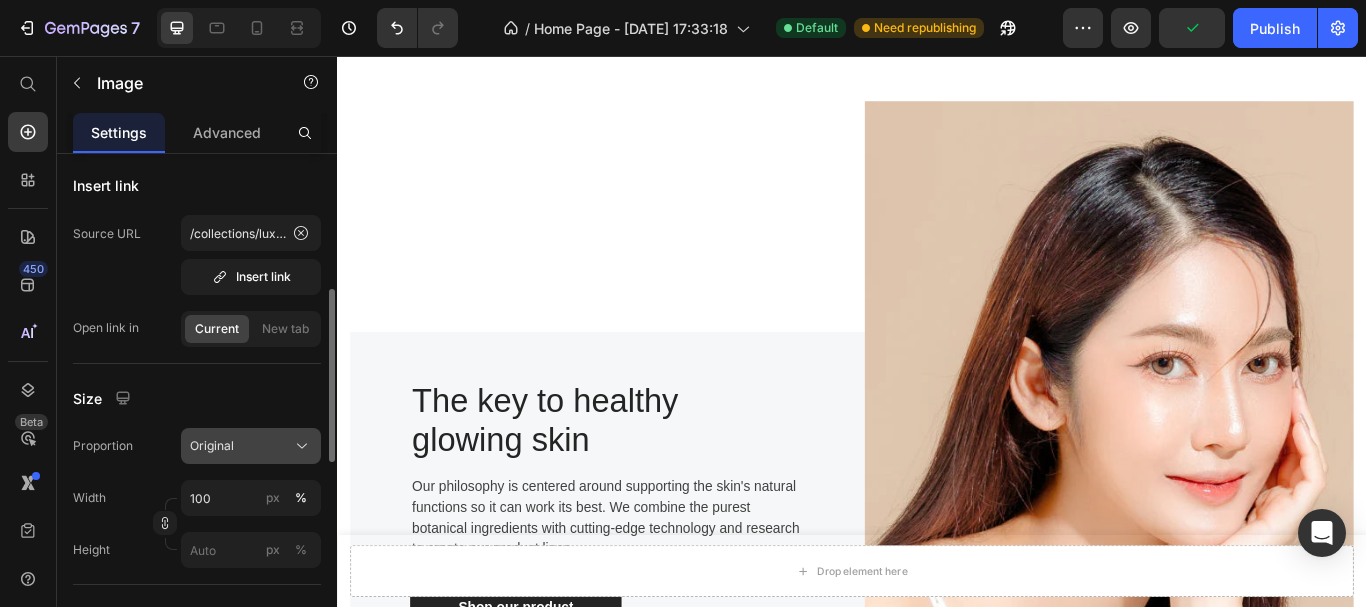 click on "Original" 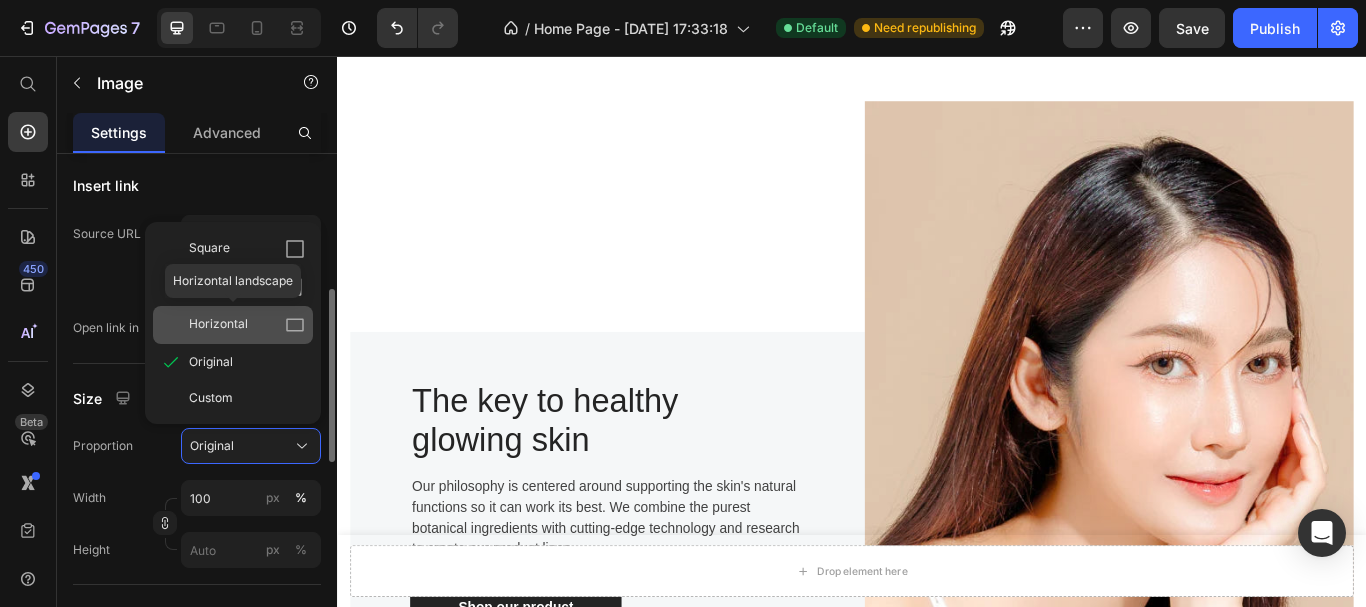 click on "Horizontal" at bounding box center (247, 325) 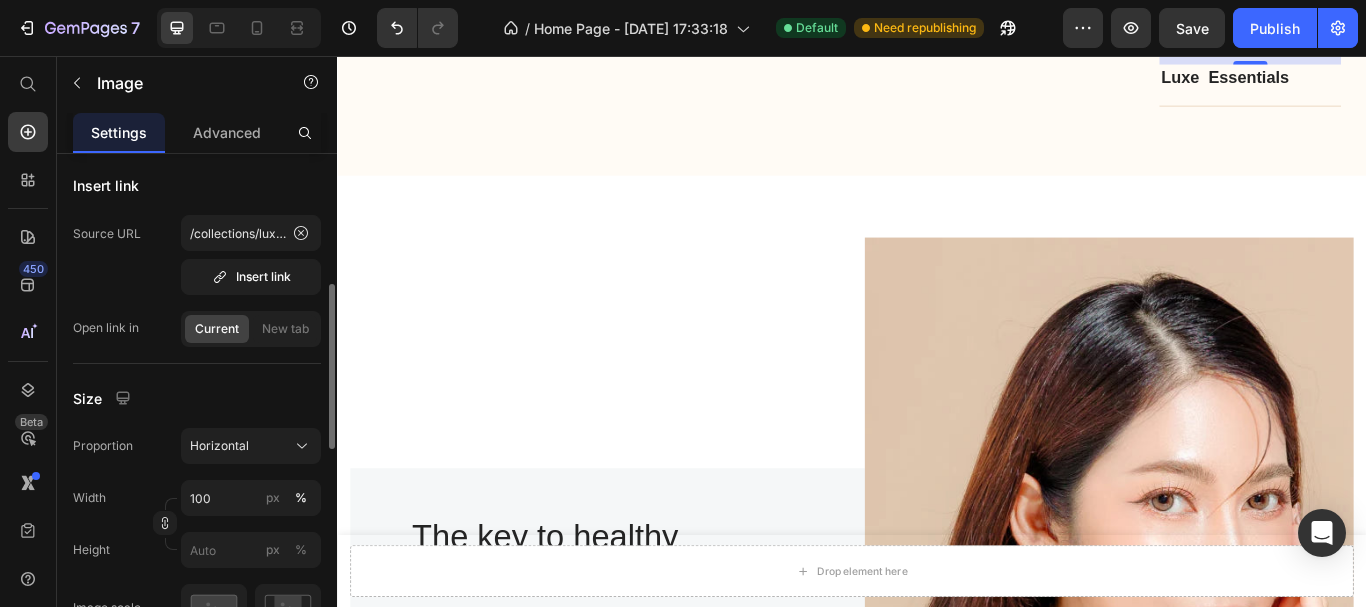 click at bounding box center [930, -109] 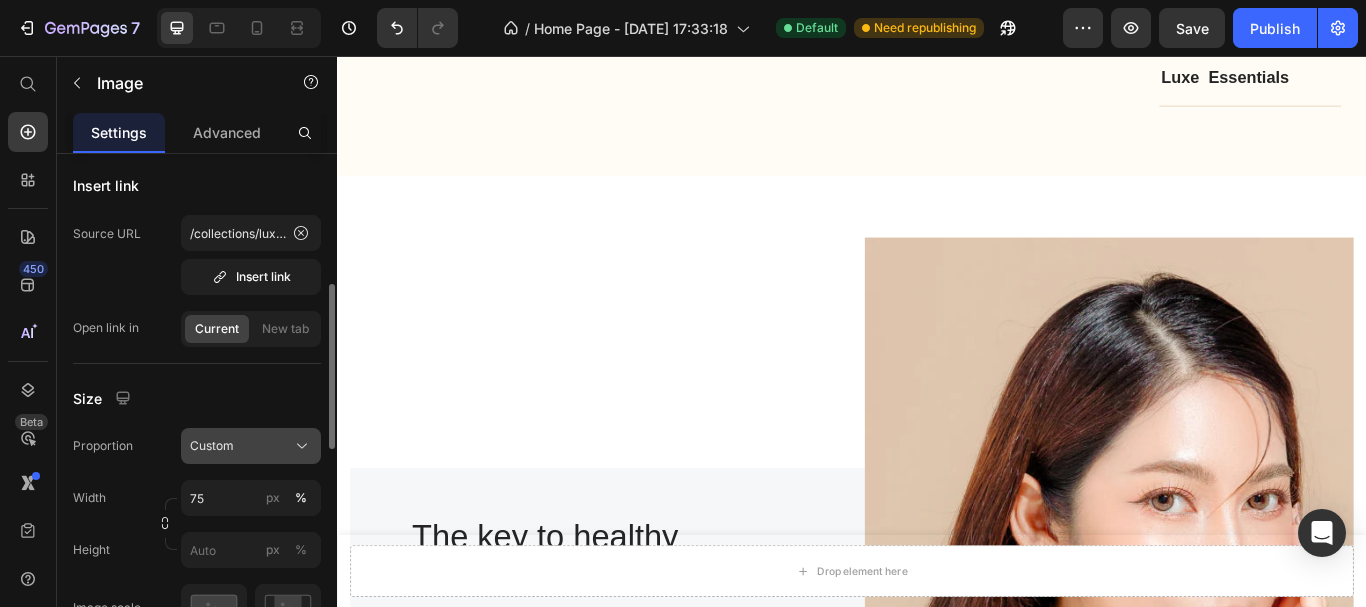 click on "Custom" 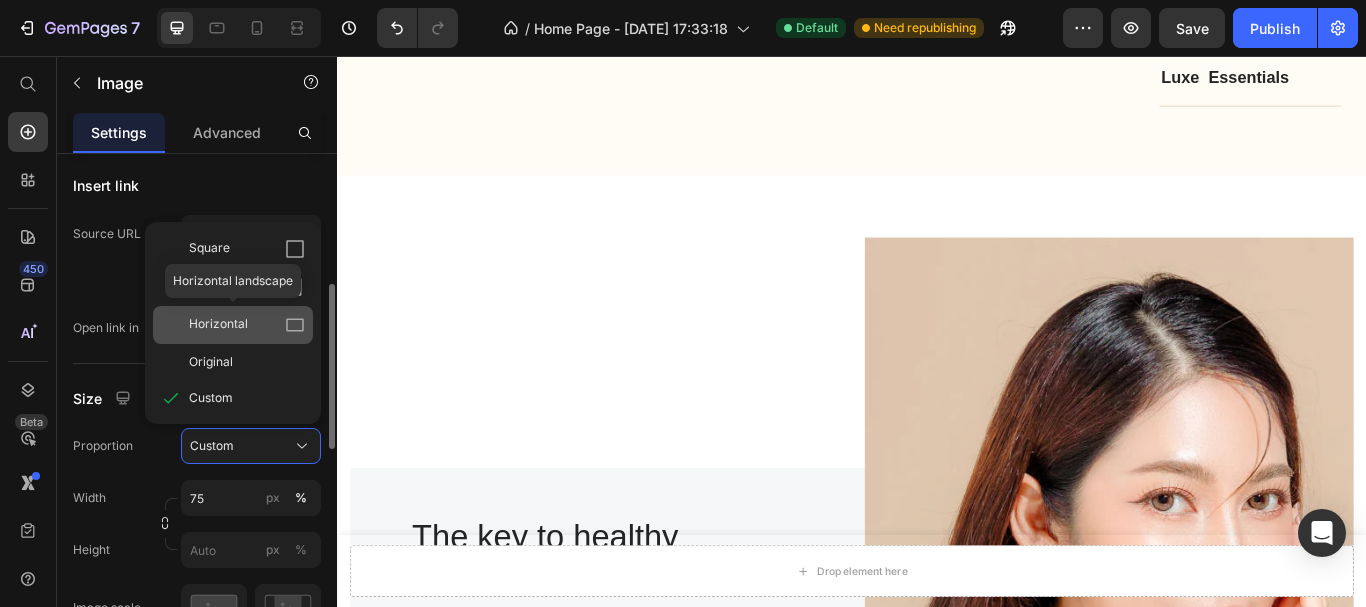 click on "Horizontal" at bounding box center [247, 325] 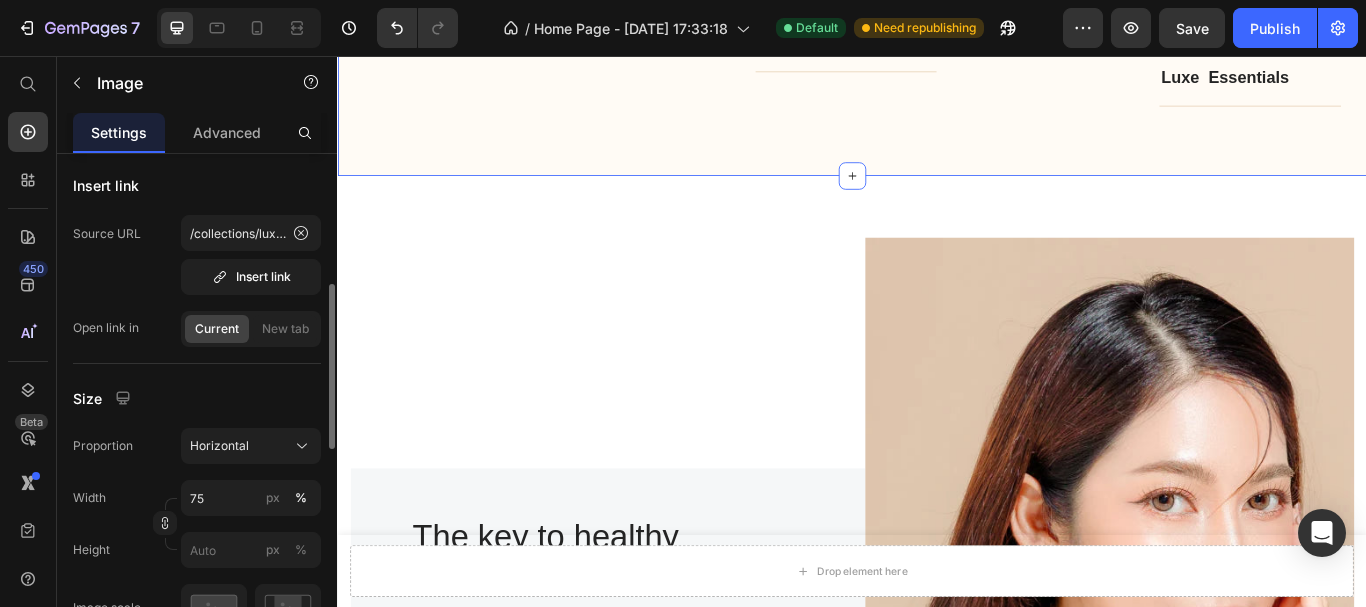 scroll, scrollTop: 4181, scrollLeft: 0, axis: vertical 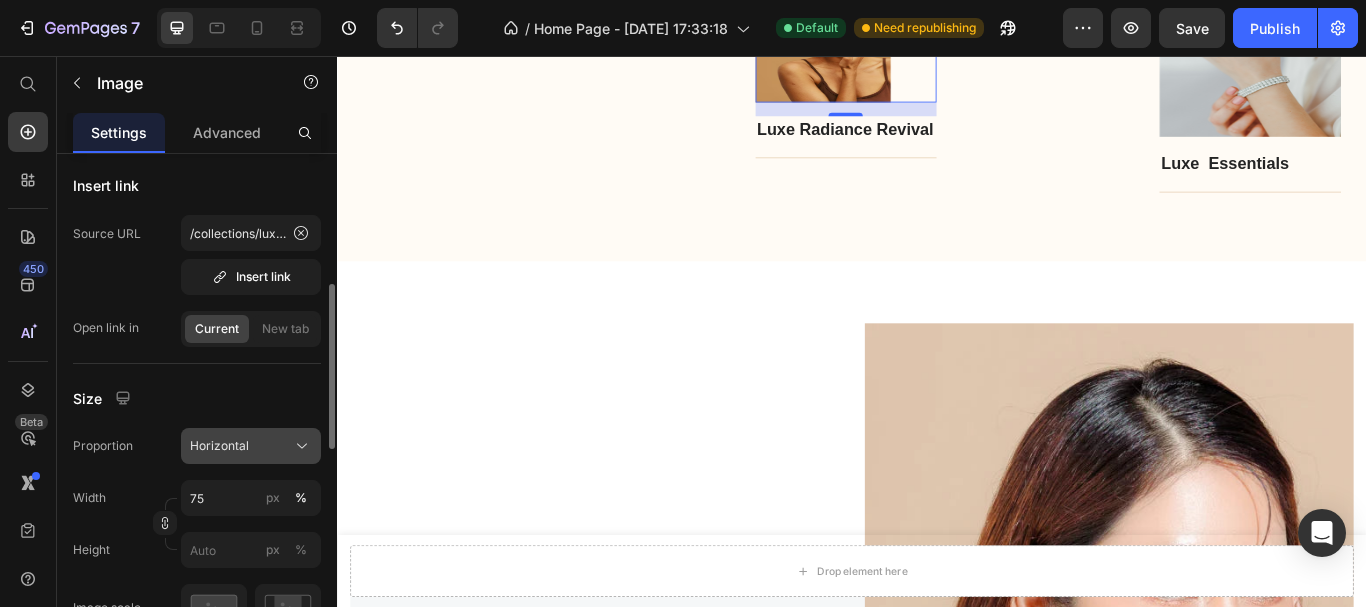 click 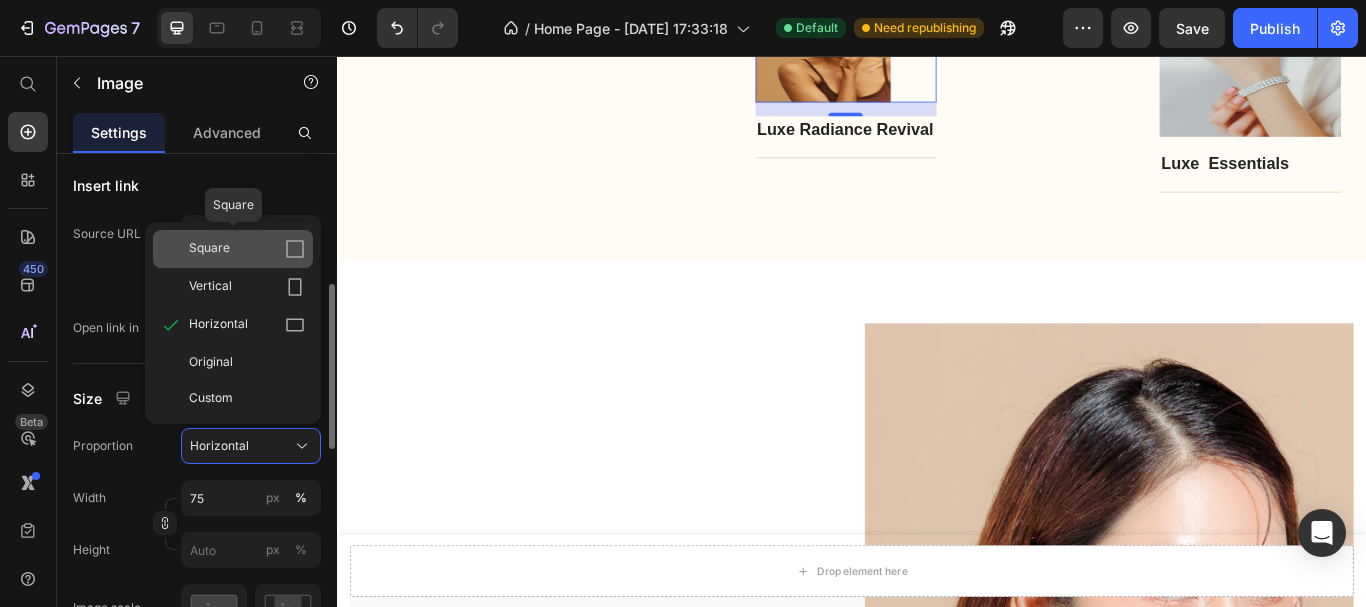 click 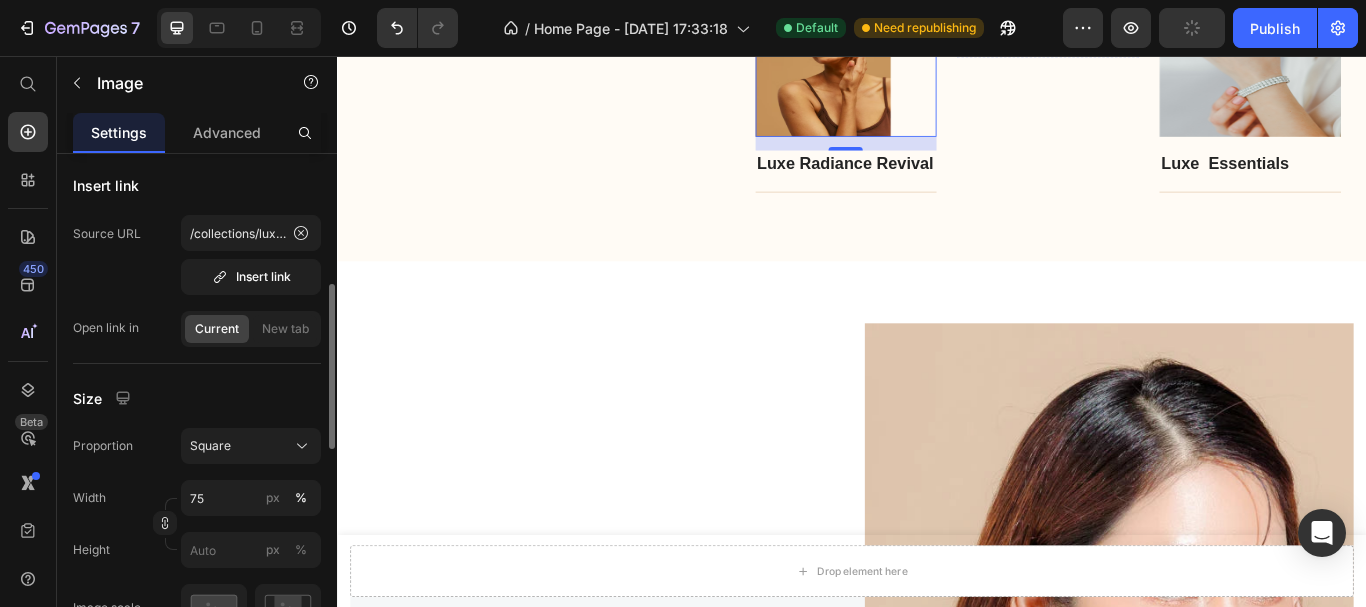 click at bounding box center (1165, -9) 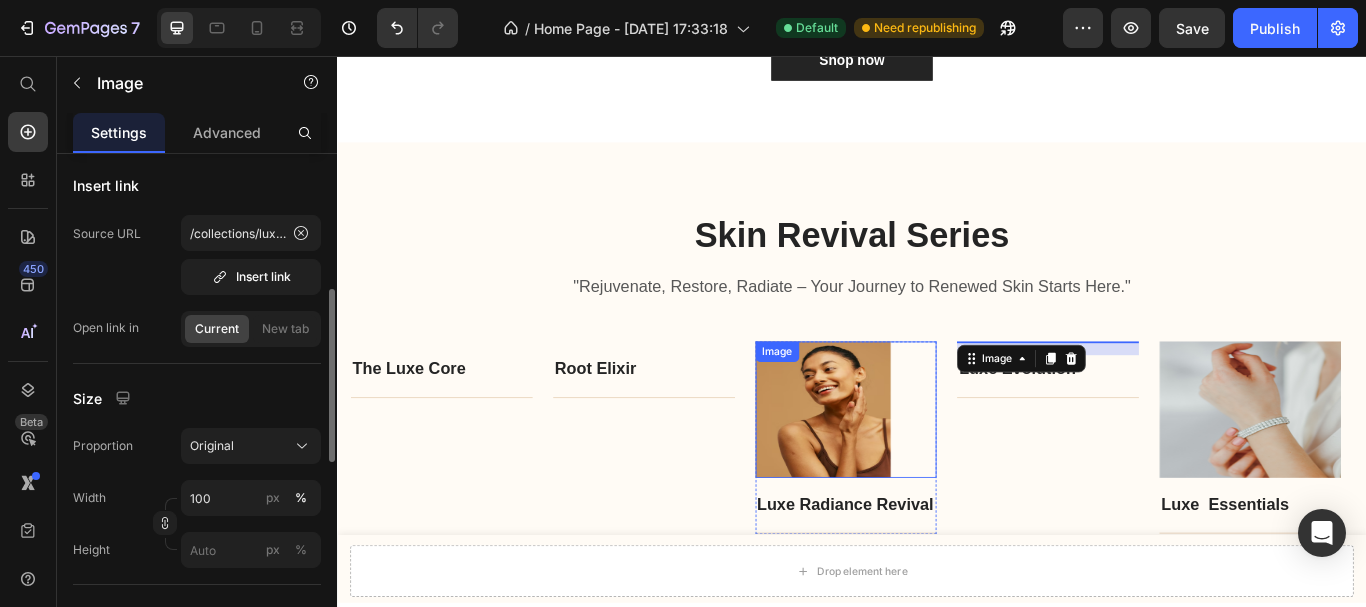 scroll, scrollTop: 3081, scrollLeft: 0, axis: vertical 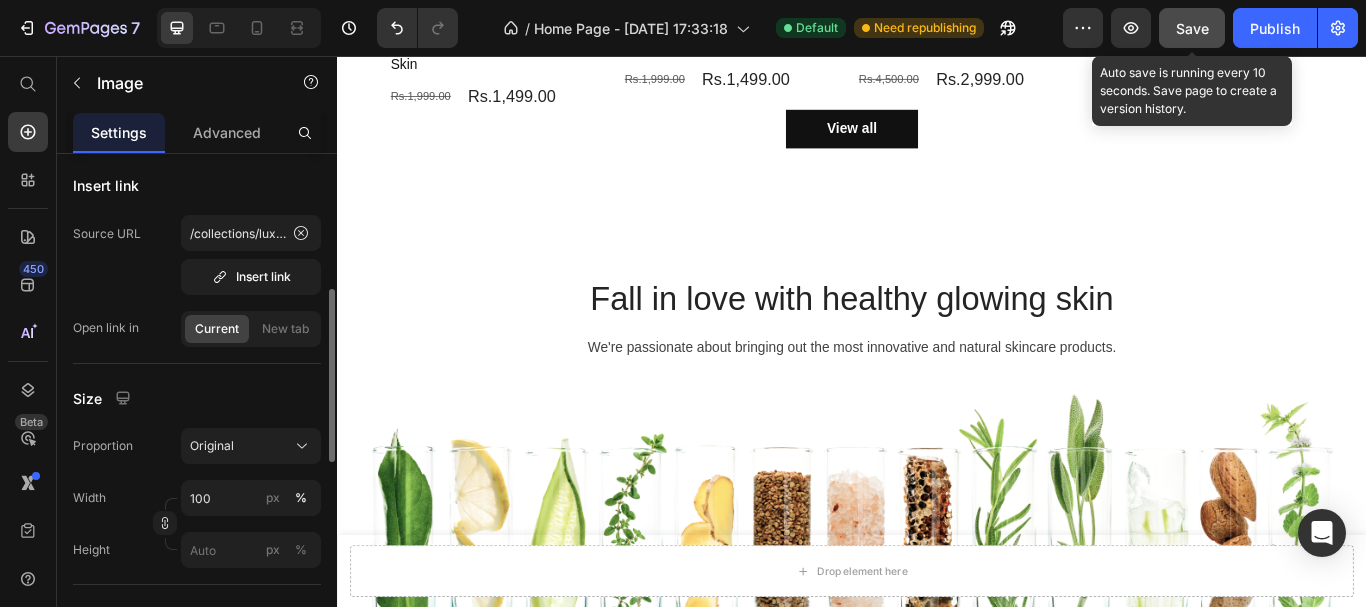 click on "Save" 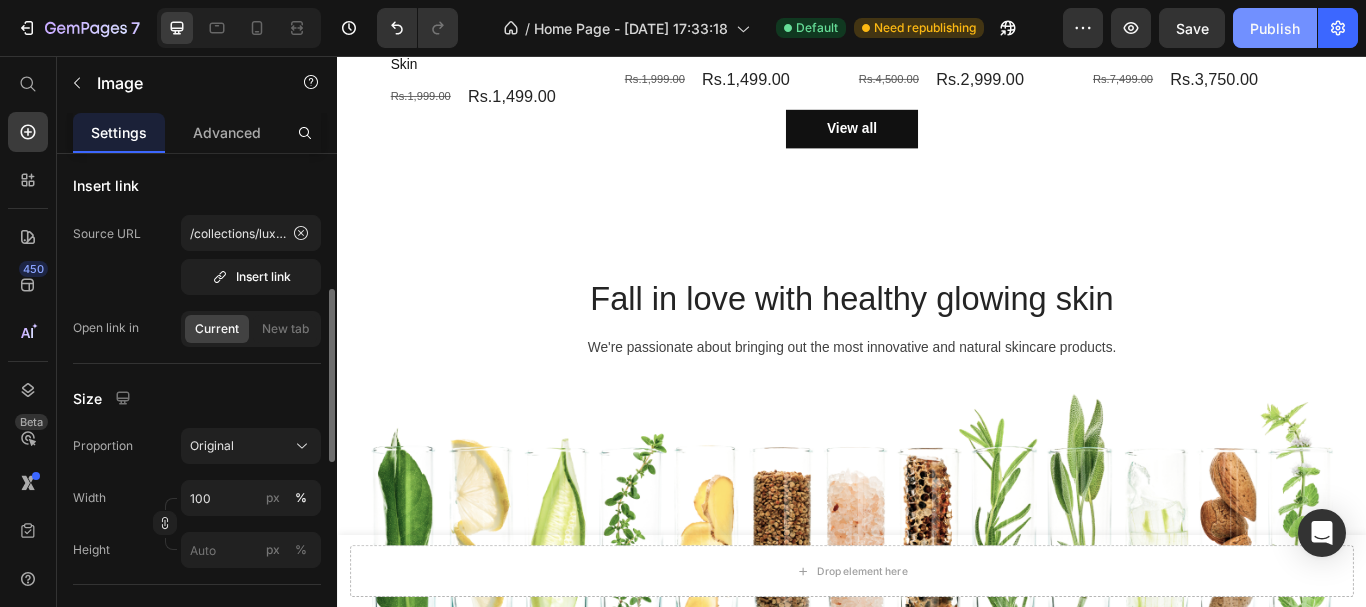 click on "Publish" at bounding box center (1275, 28) 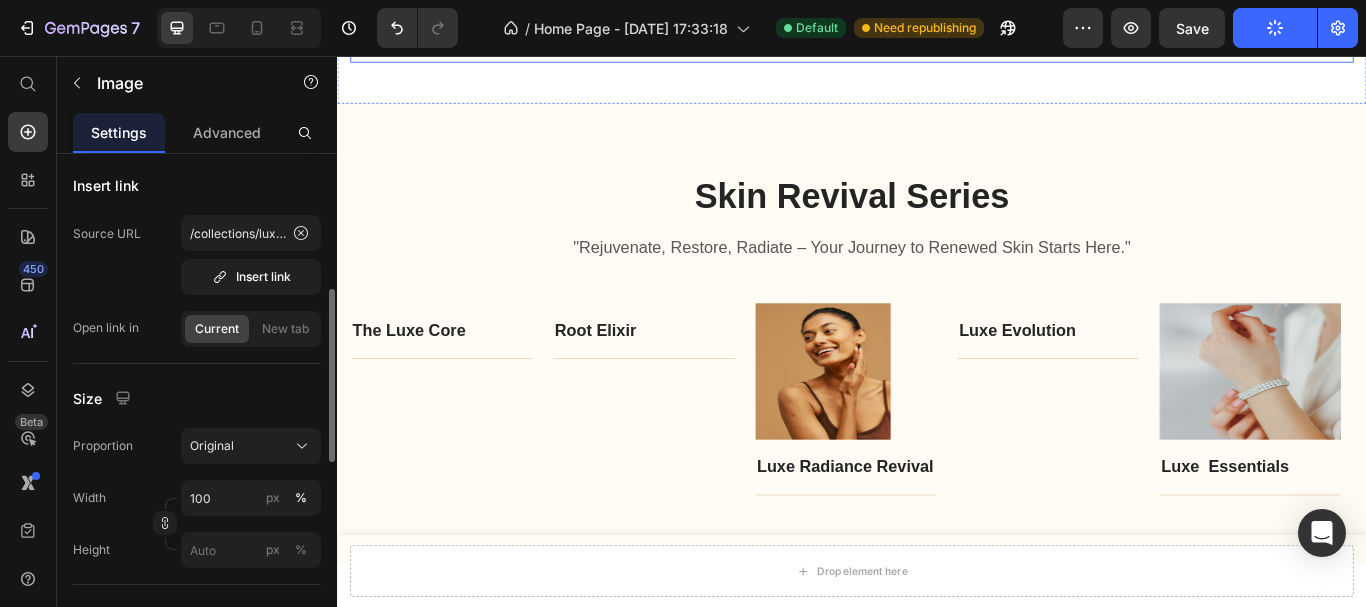 scroll, scrollTop: 4381, scrollLeft: 0, axis: vertical 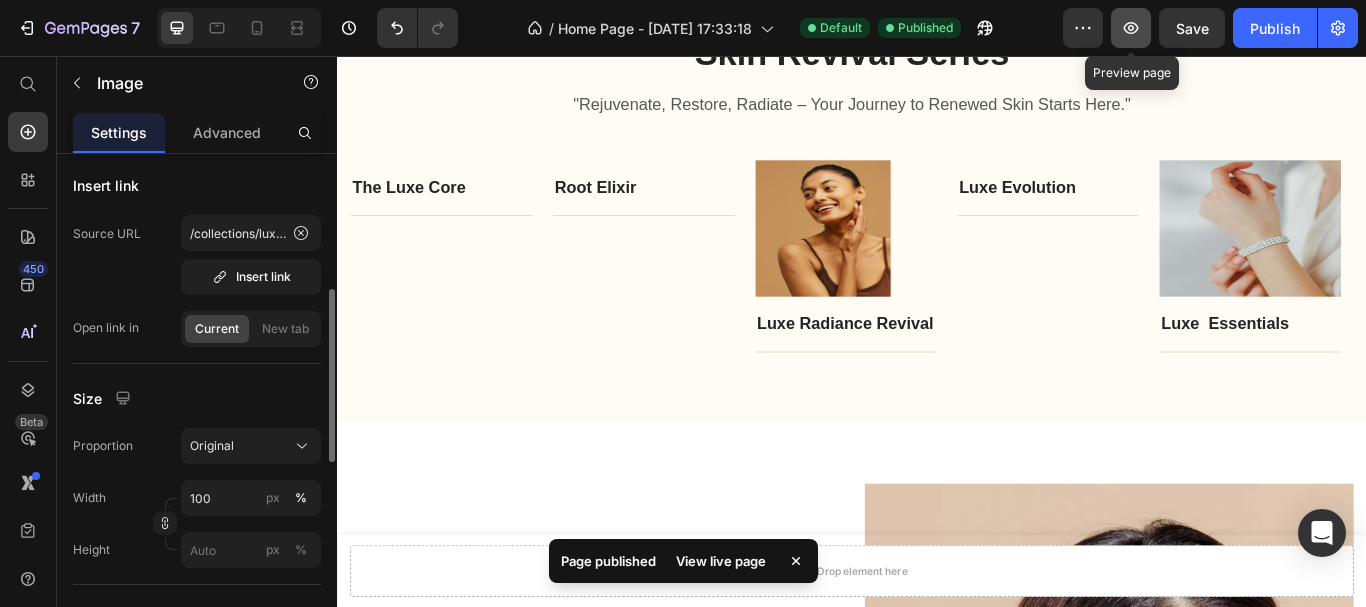 click 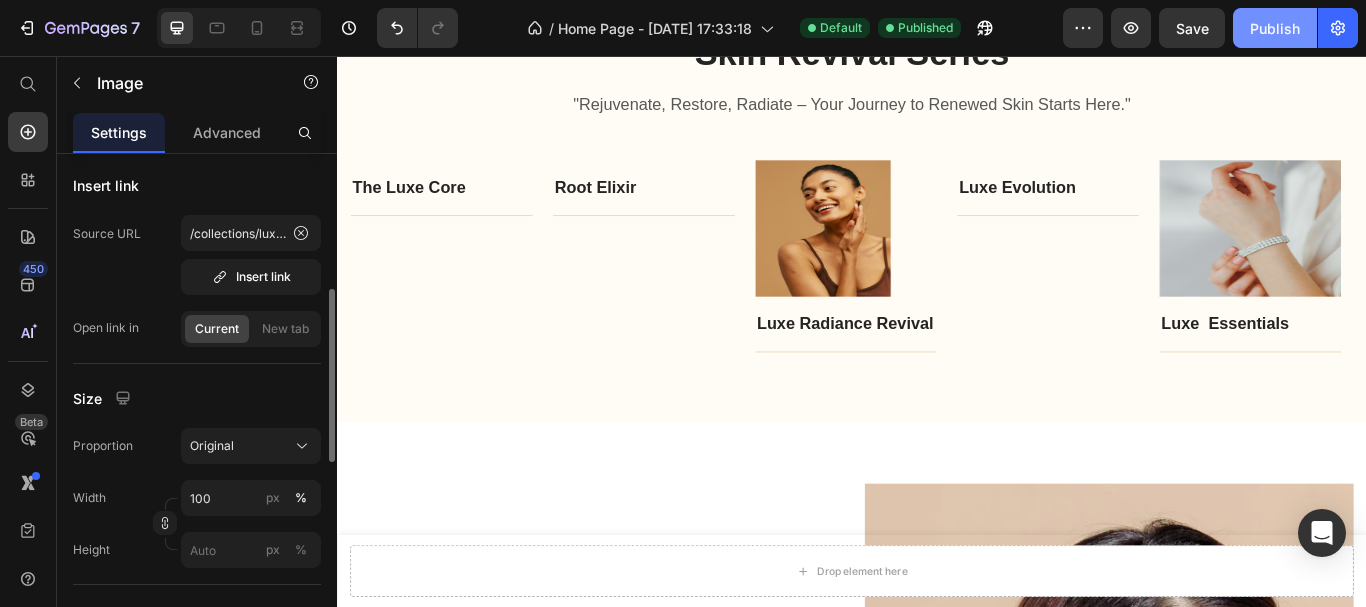 click on "Publish" at bounding box center [1275, 28] 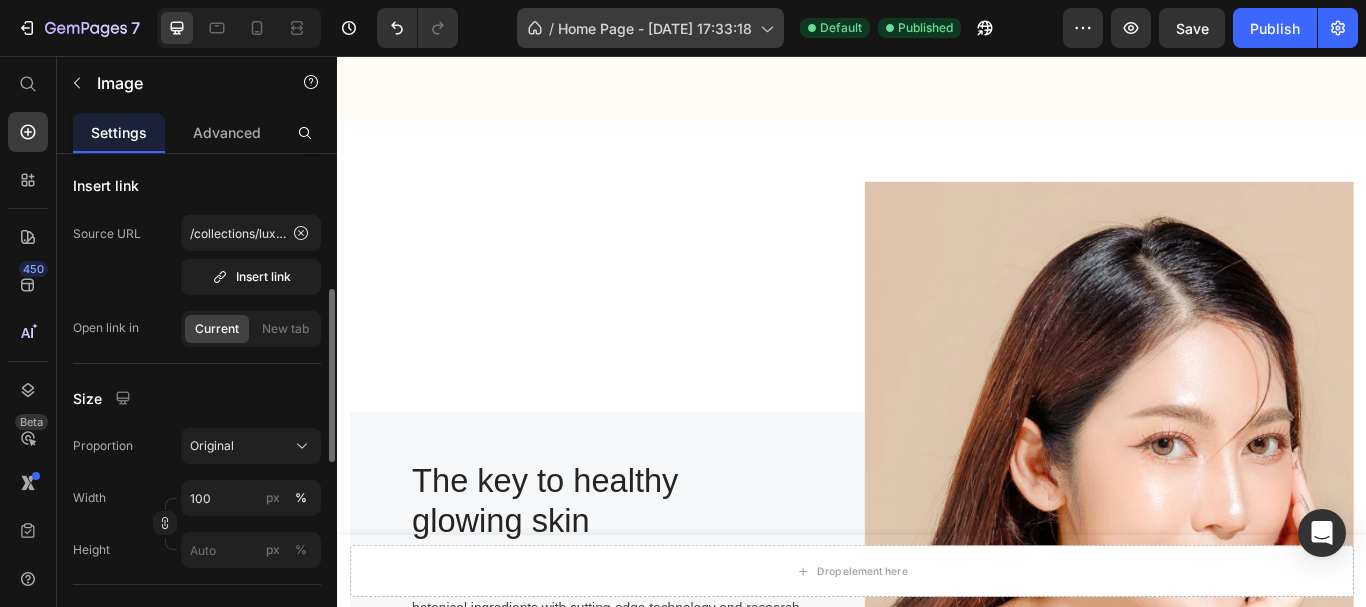 scroll, scrollTop: 4781, scrollLeft: 0, axis: vertical 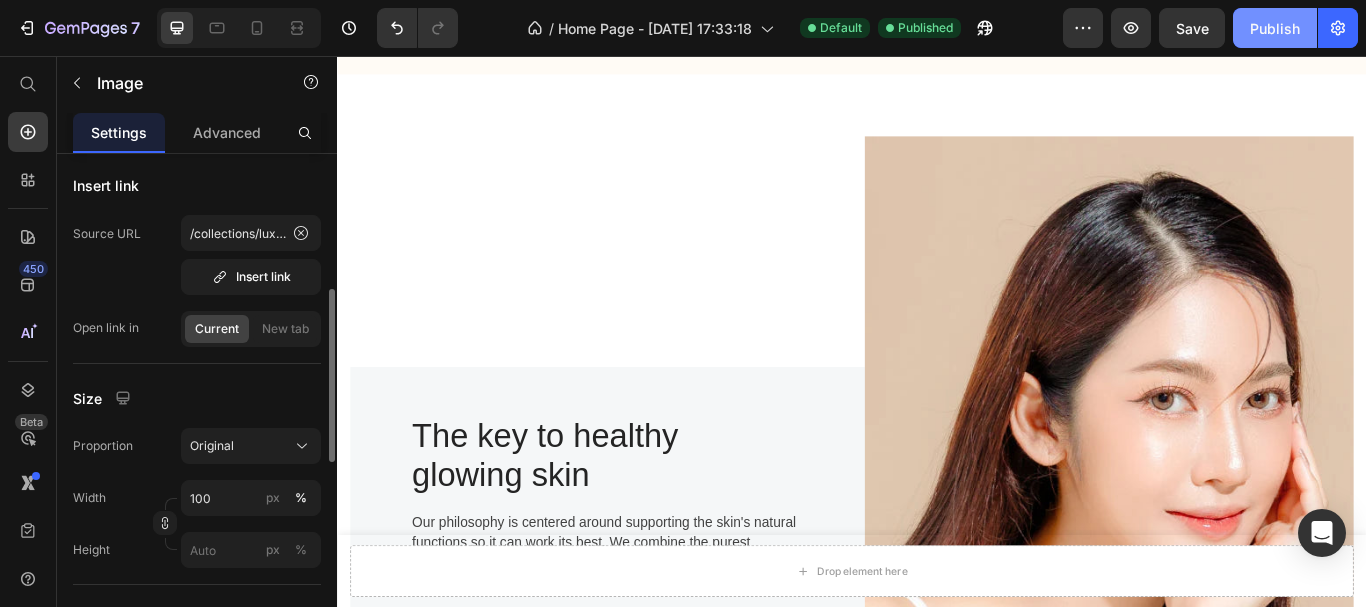 click on "Publish" at bounding box center (1275, 28) 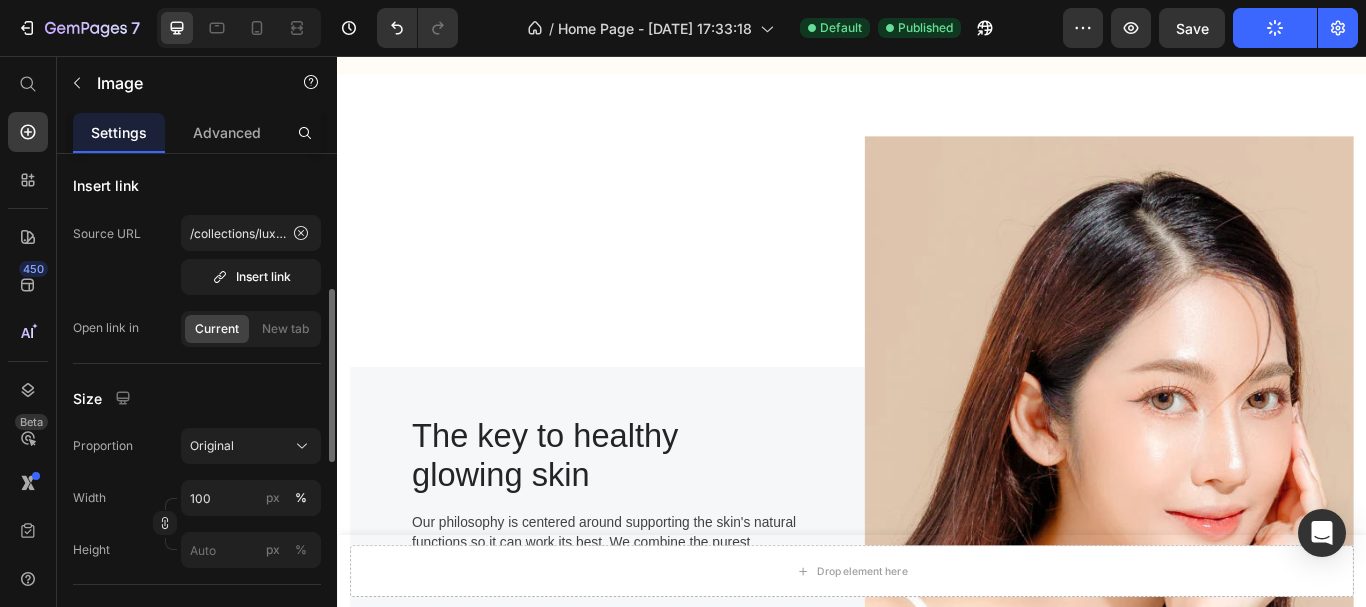 click on "Publish" 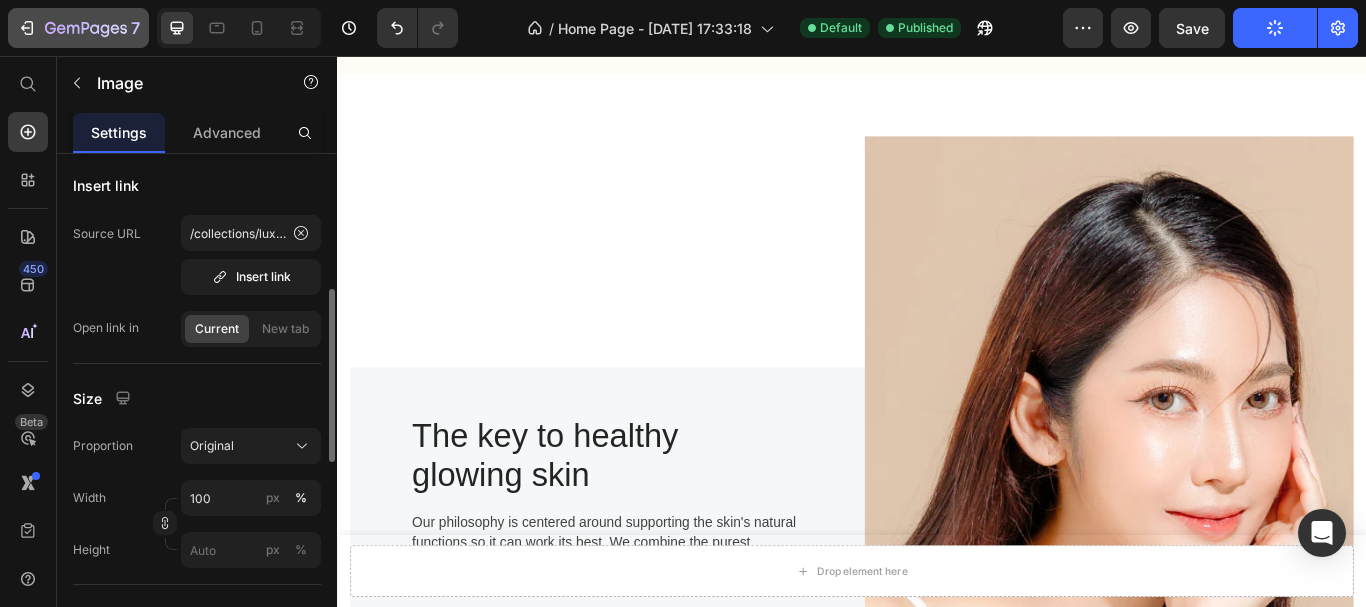 click 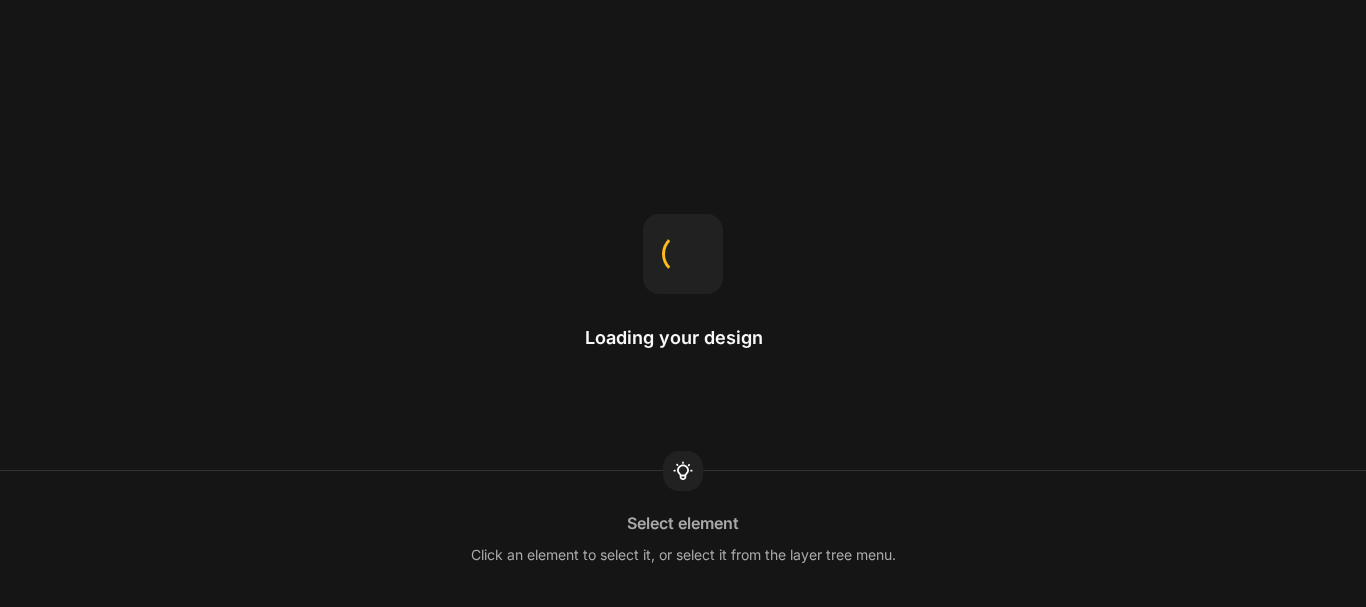 scroll, scrollTop: 0, scrollLeft: 0, axis: both 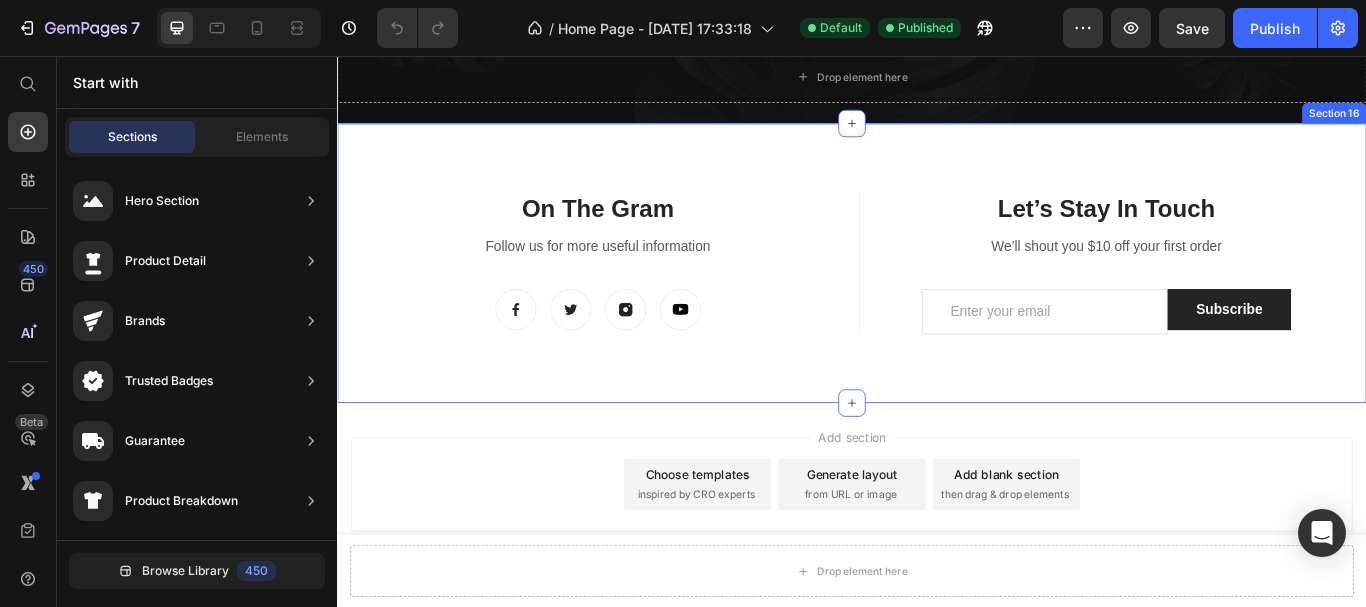click on "On The Gram Heading Follow us for more useful information Text block Image Image Image Image Row                Title Line Let’s Stay In Touch Heading We’ll shout you $10 off your first order Text block Email Field Subscribe Submit Button Row Newsletter Row Let’s Stay In Touch Heading We’ll shout you $10 off your first order Text block Email Field Subscribe Submit Button Row Newsletter Row Row Section 16" at bounding box center [937, 298] 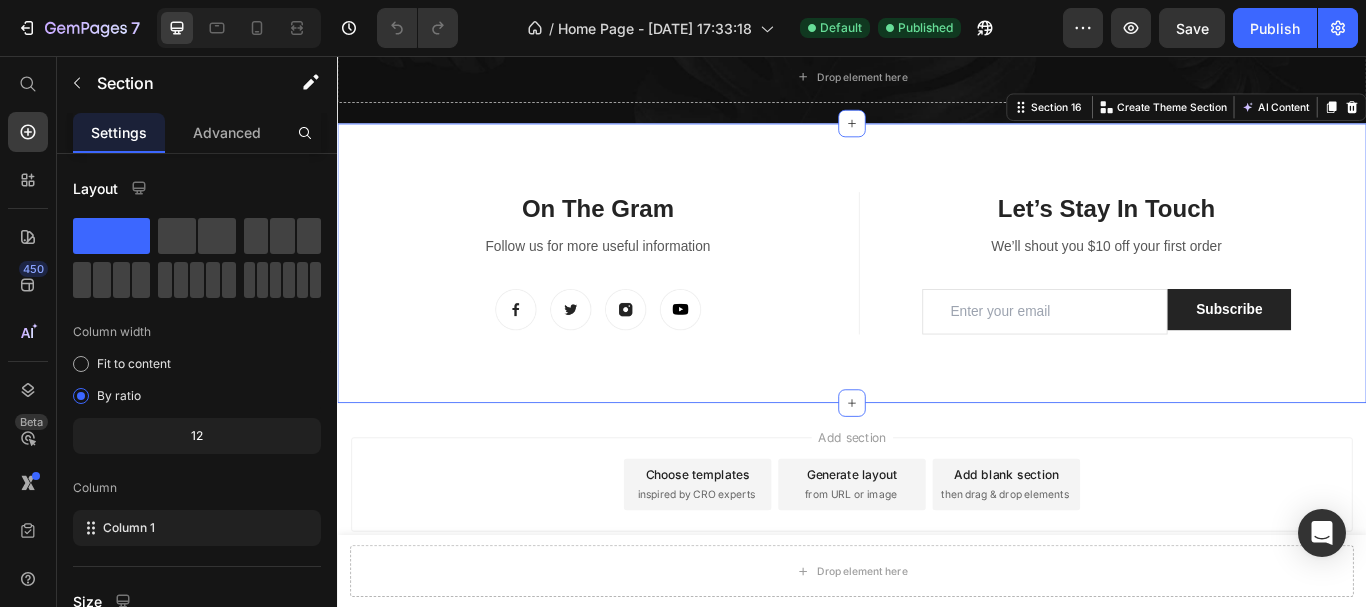 click 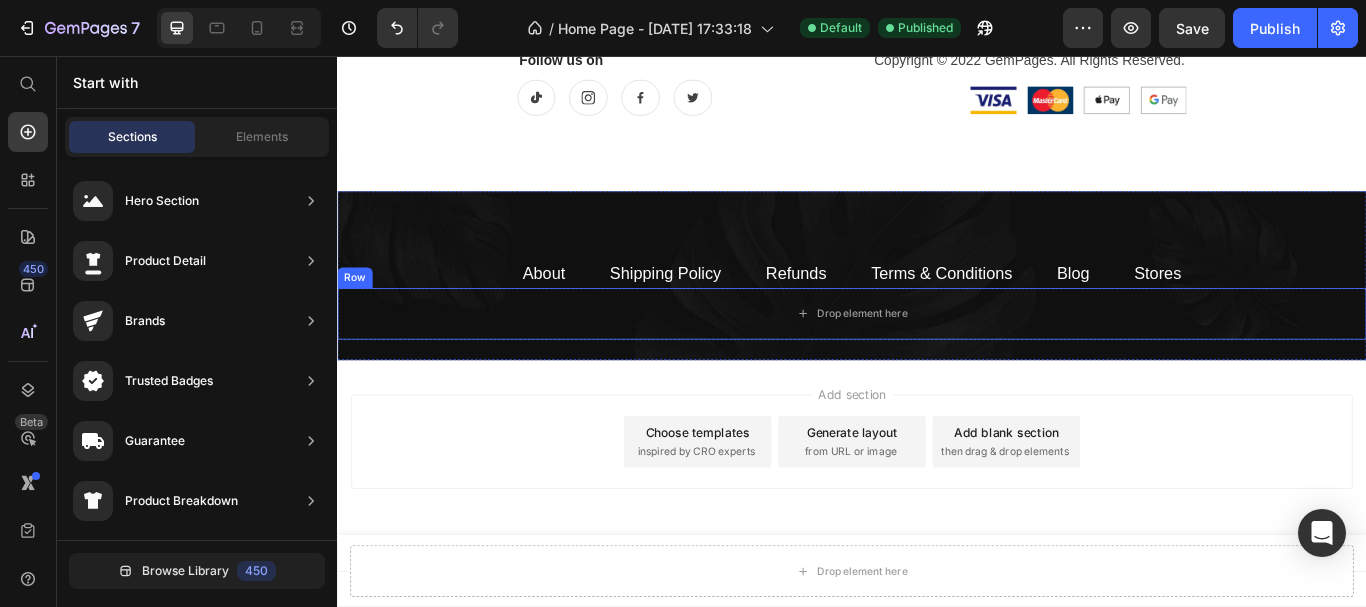 scroll, scrollTop: 10479, scrollLeft: 0, axis: vertical 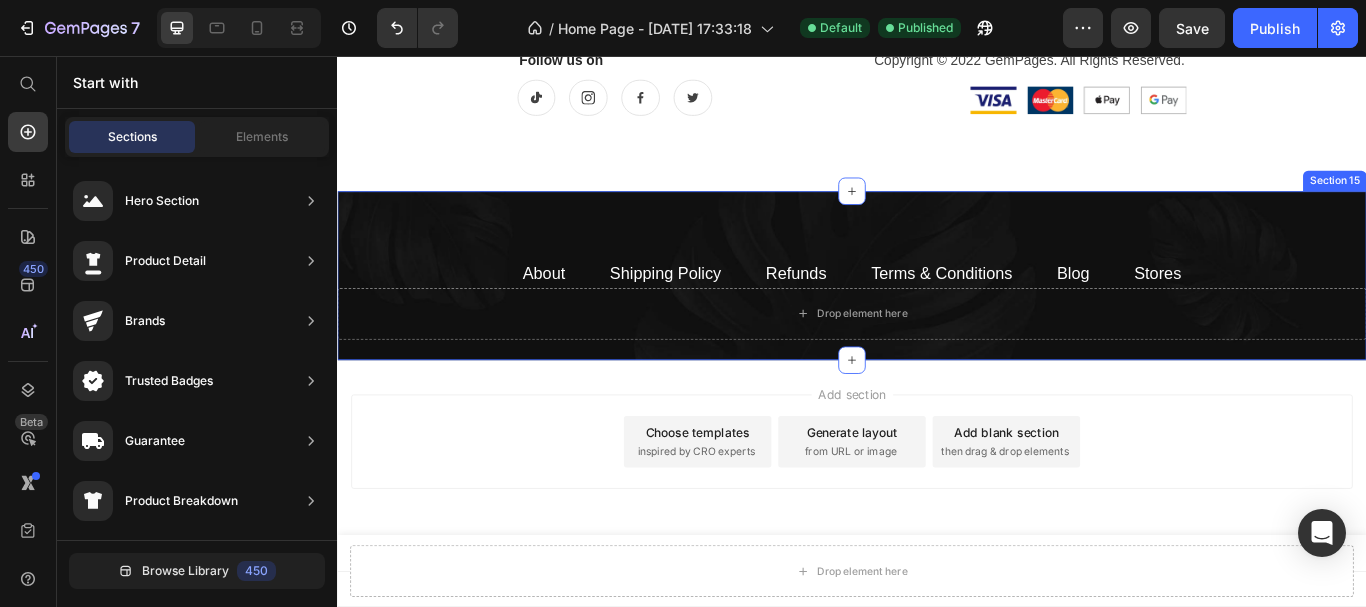 click on "About Text block Shipping Policy Text block Refunds Text block Terms & Conditions Text block Blog Text block Stores Text block Row
Drop element here Row Section 15" at bounding box center (937, 312) 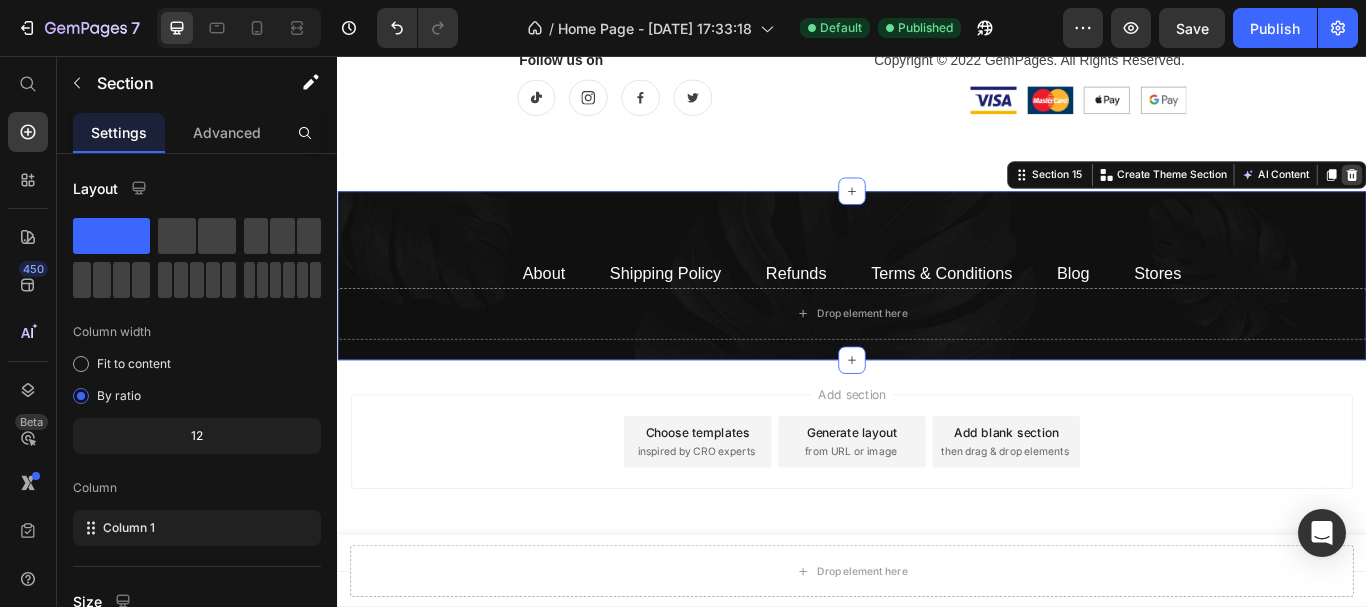 click 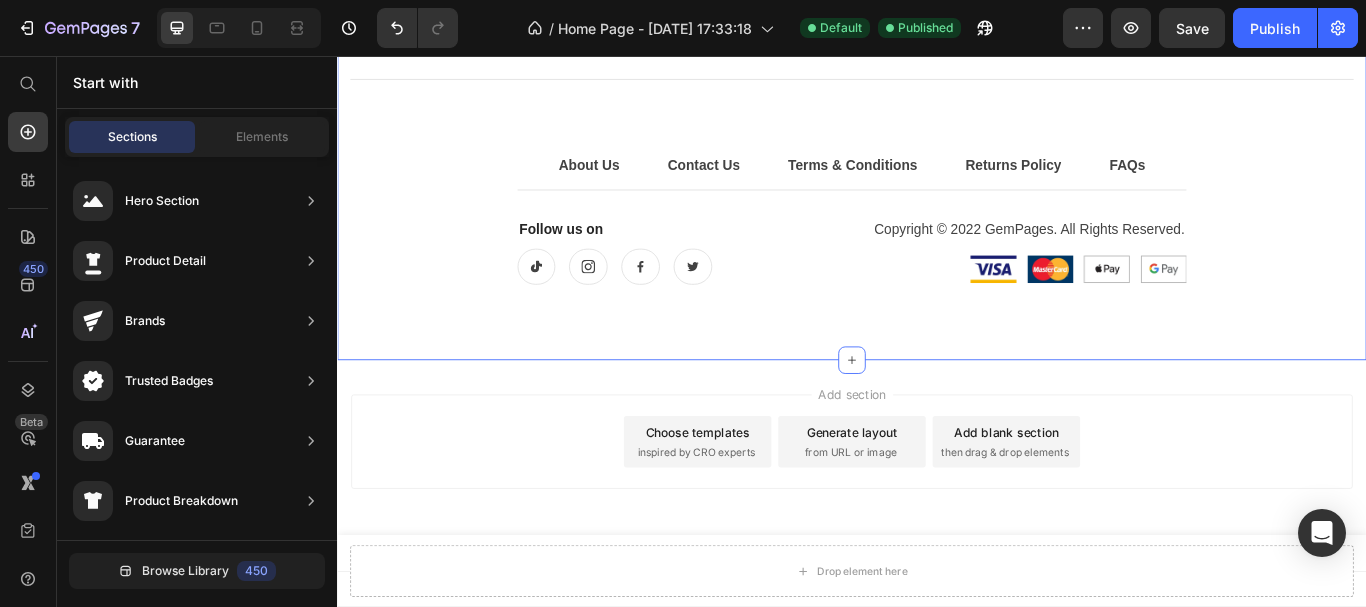 scroll, scrollTop: 10179, scrollLeft: 0, axis: vertical 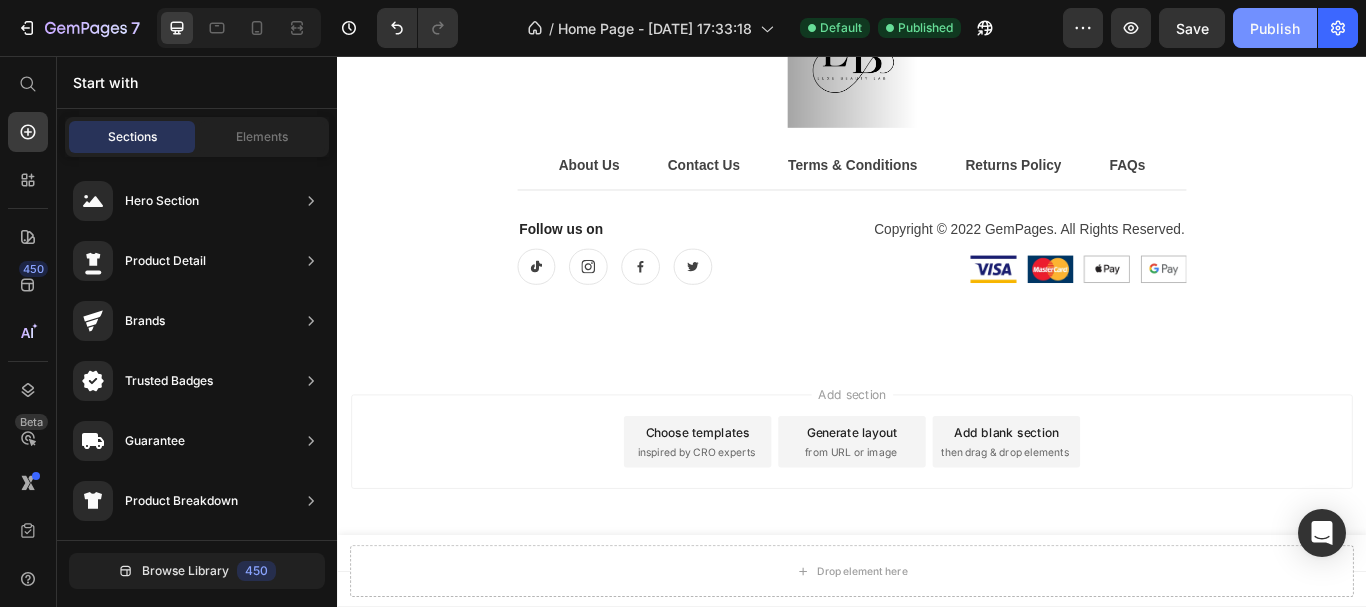 click on "Publish" 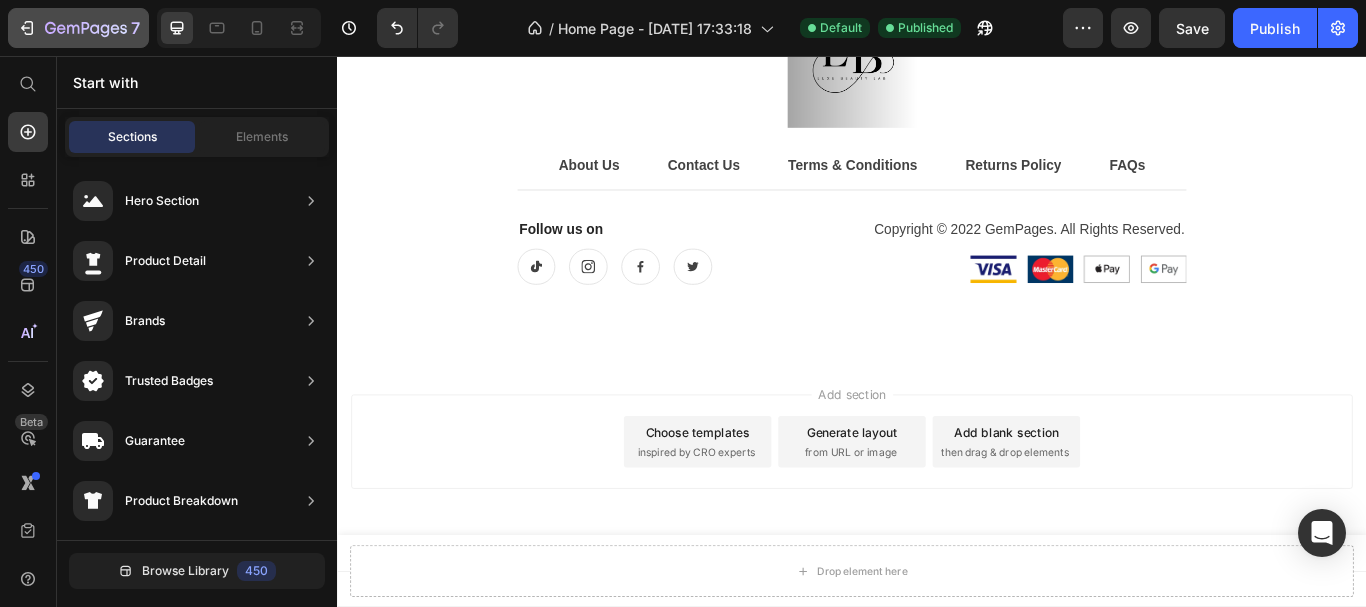 click on "7" 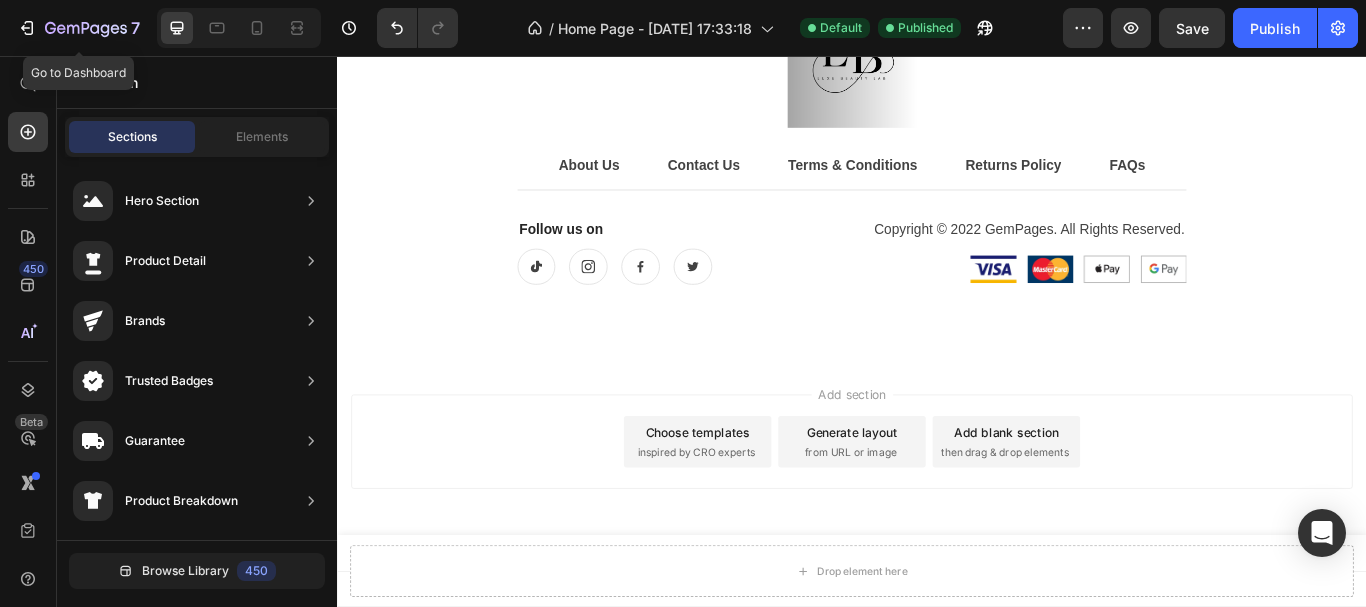 click 